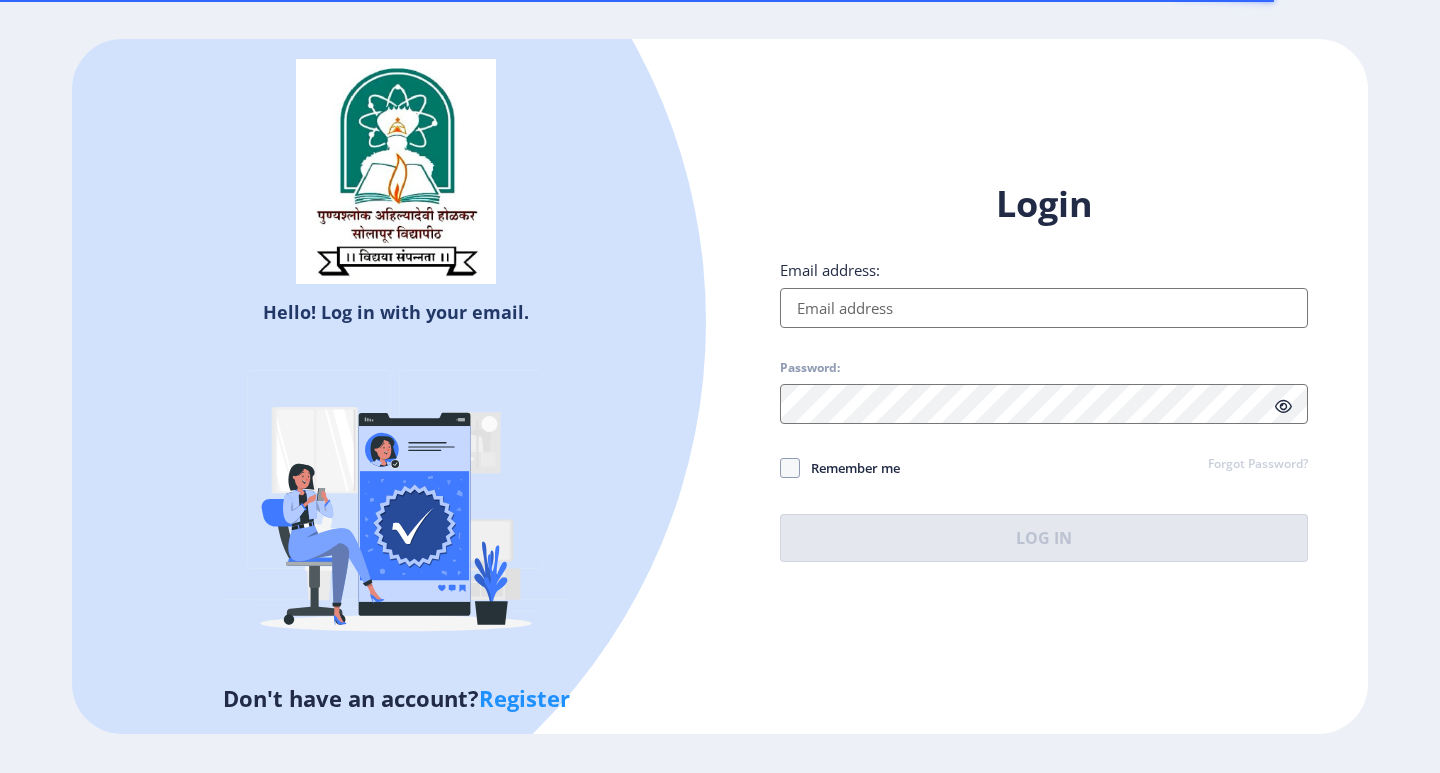 scroll, scrollTop: 0, scrollLeft: 0, axis: both 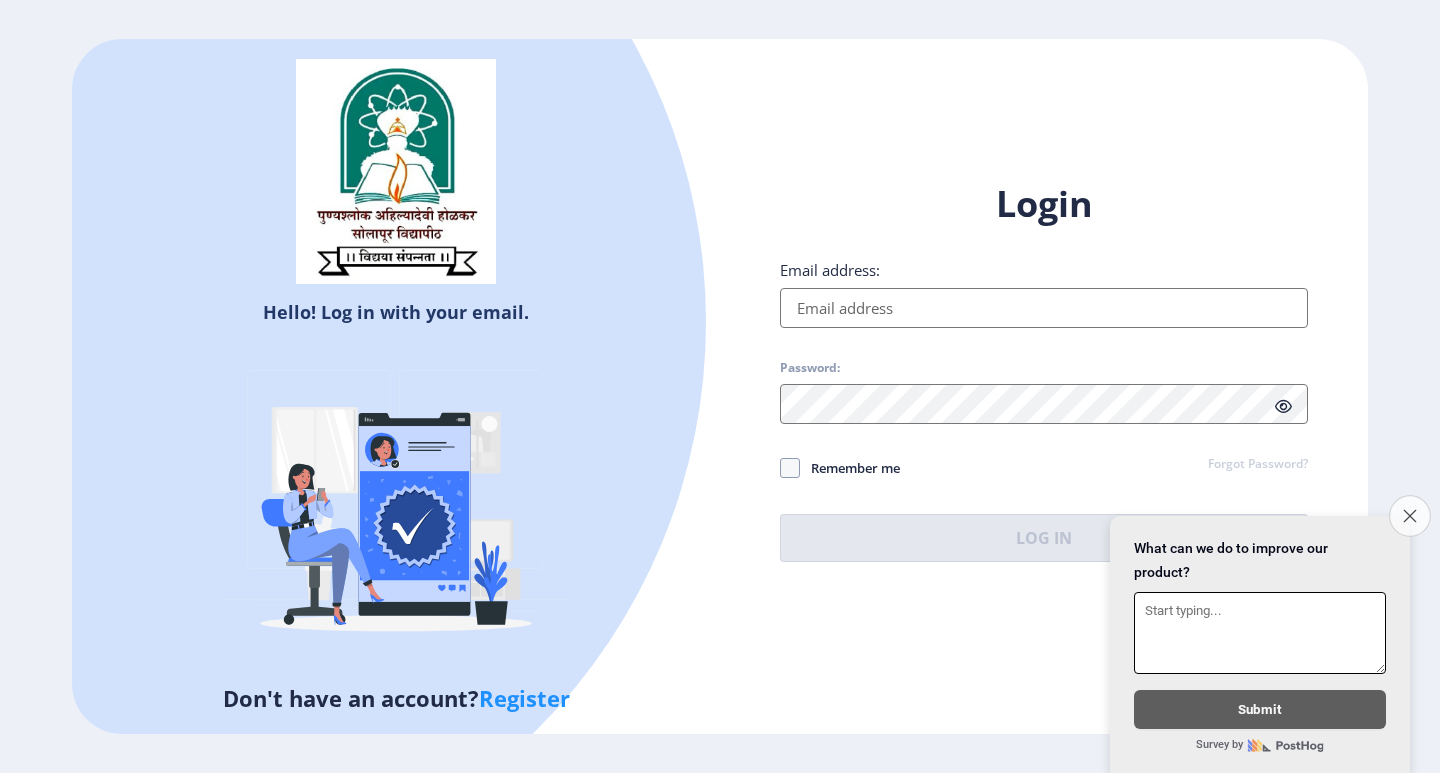 click on "Close survey" 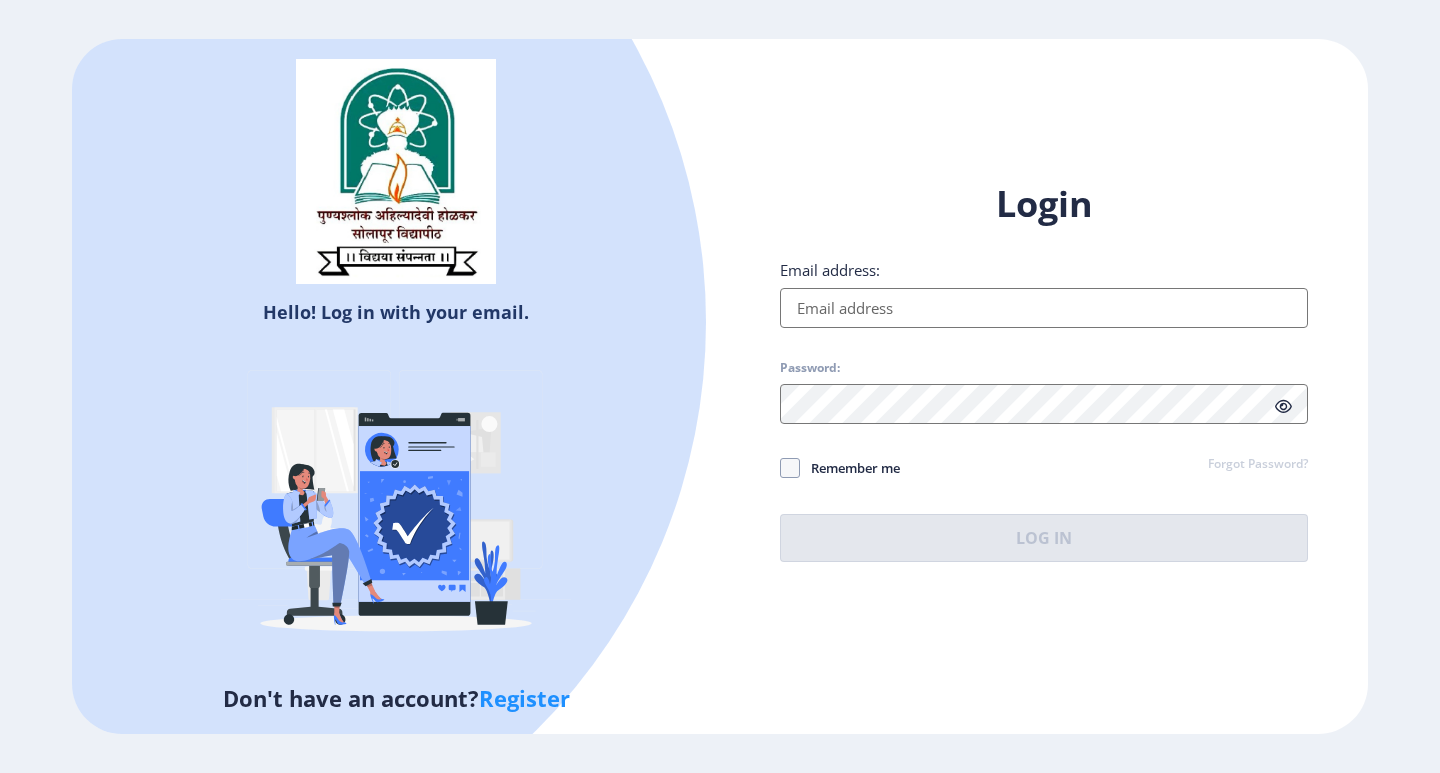 click on "Email address:" at bounding box center [1044, 308] 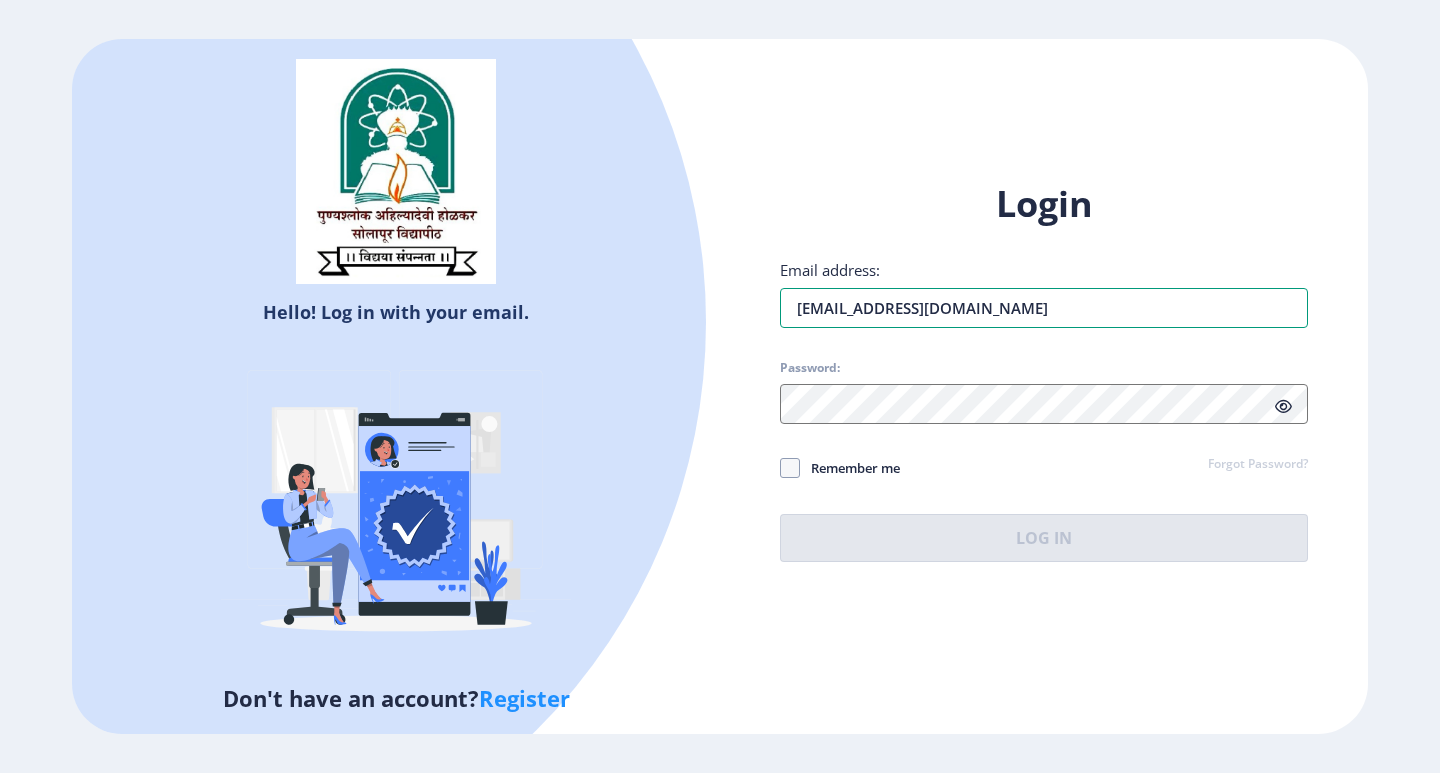 type on "[EMAIL_ADDRESS][DOMAIN_NAME]" 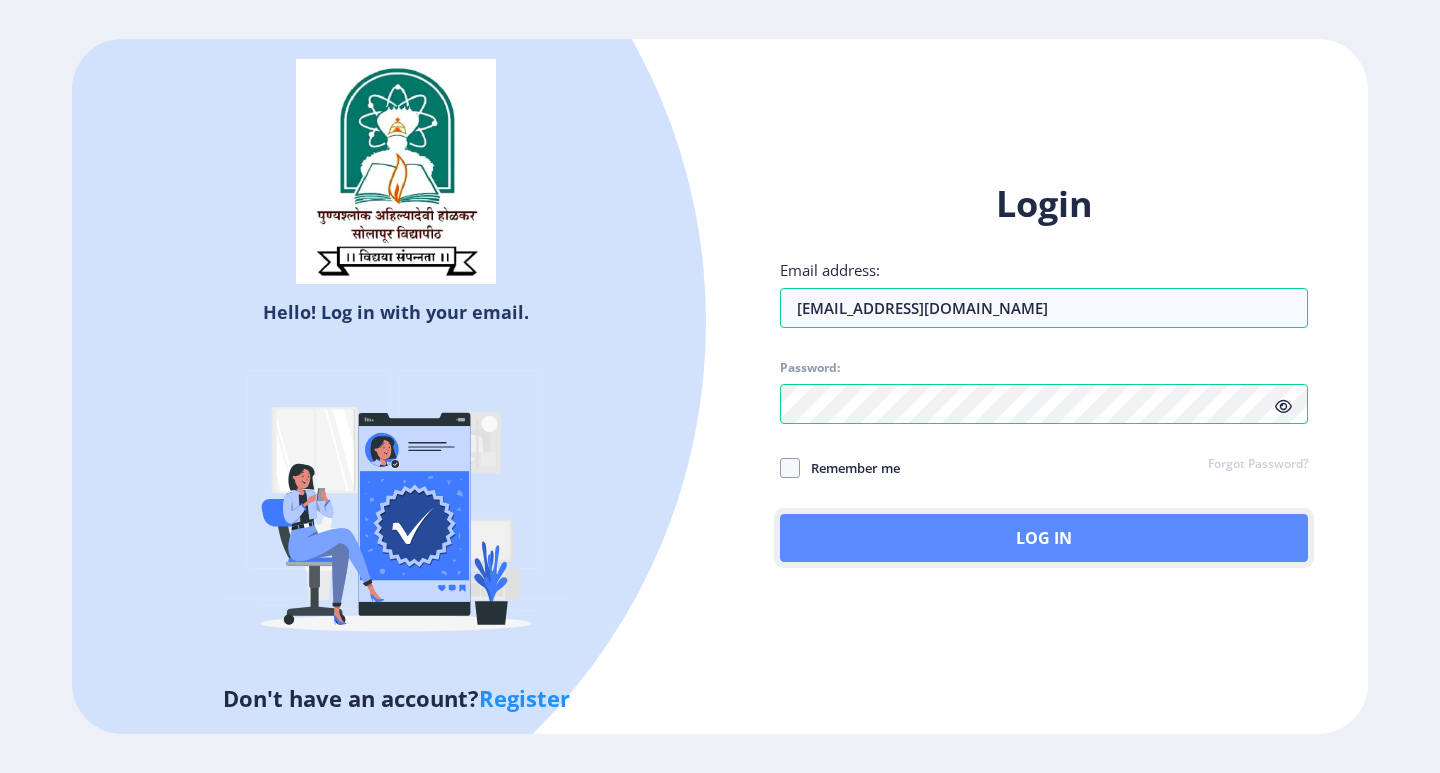 click on "Log In" 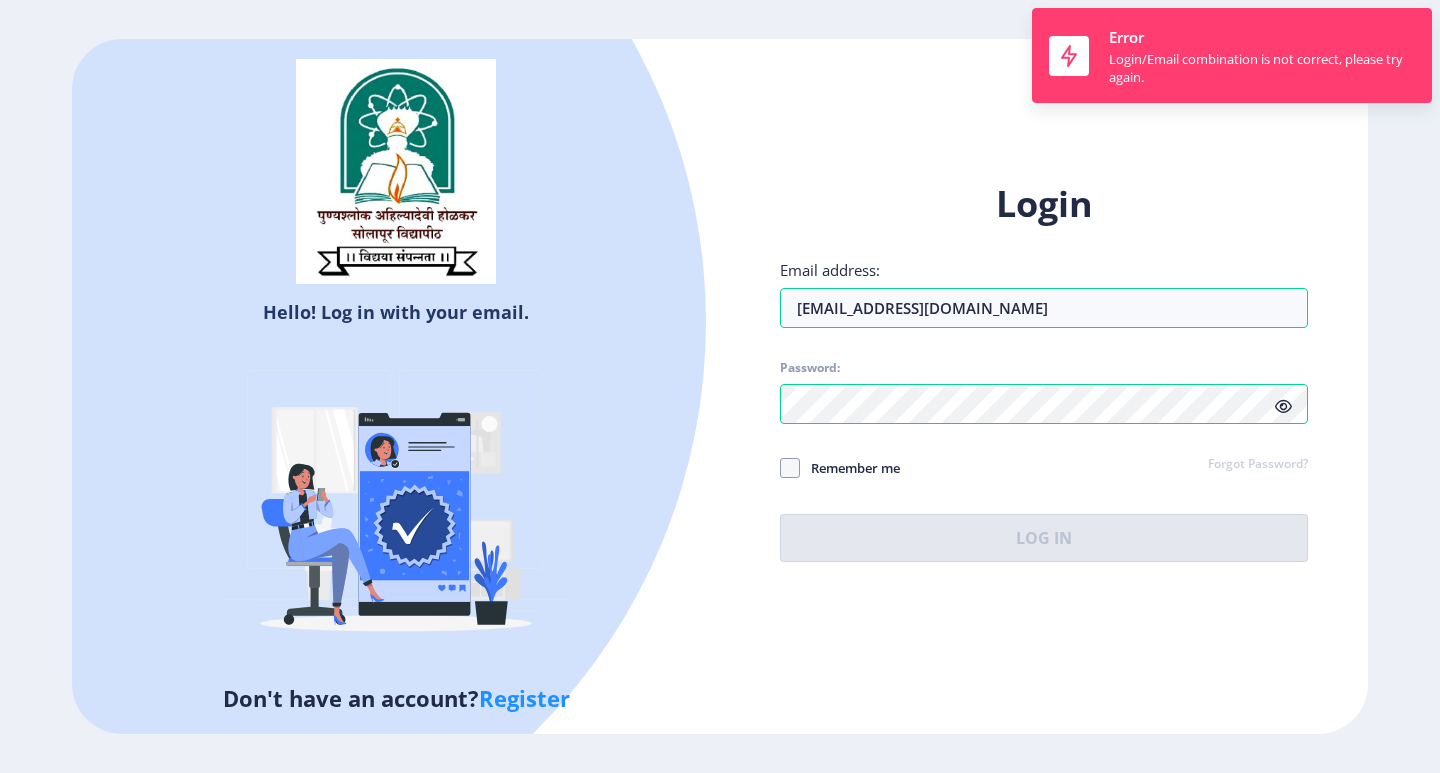 click on "Hello! Log in with your email. Don't have an account?  Register Login Email address: [EMAIL_ADDRESS][DOMAIN_NAME] Password: Remember me Forgot Password?  Log In   Don't have an account?  Register" 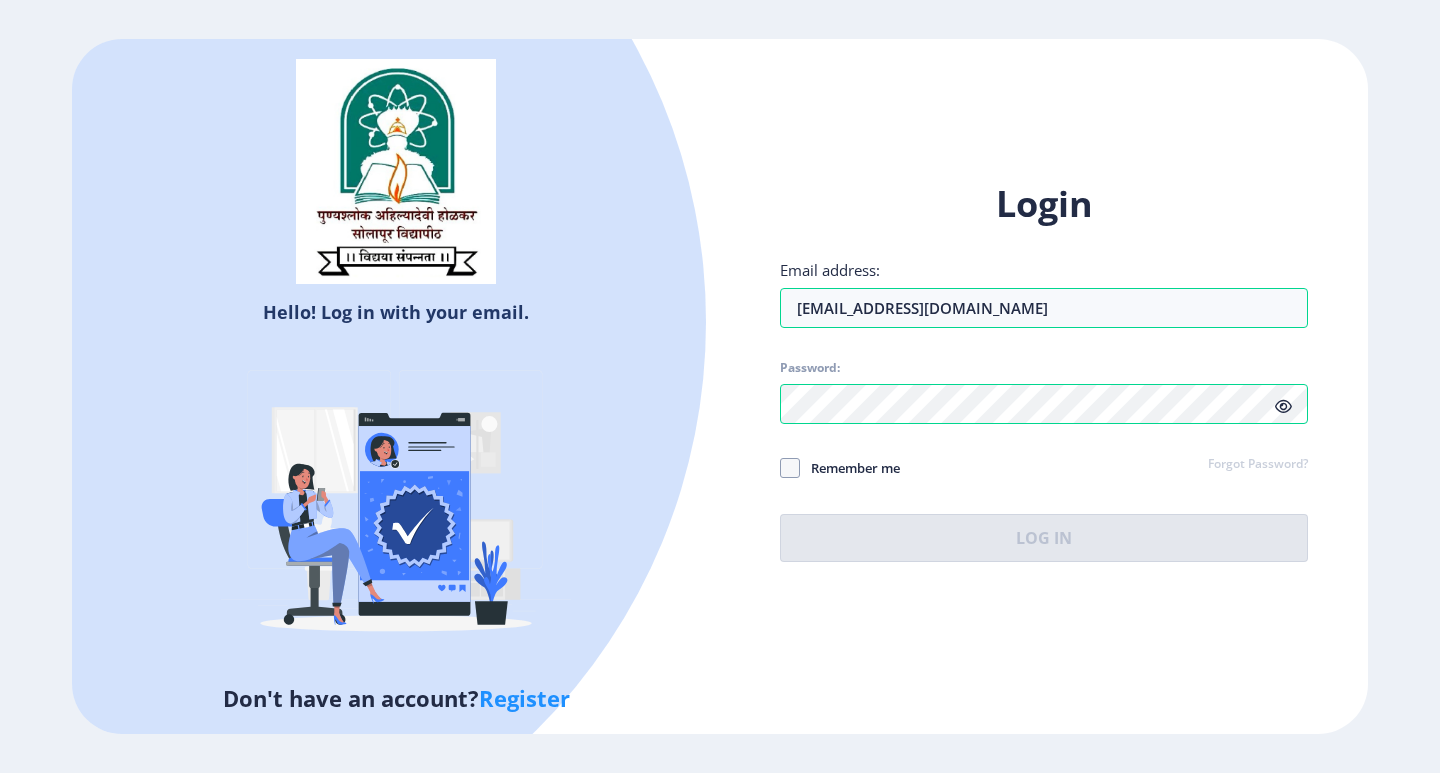 click on "Register" 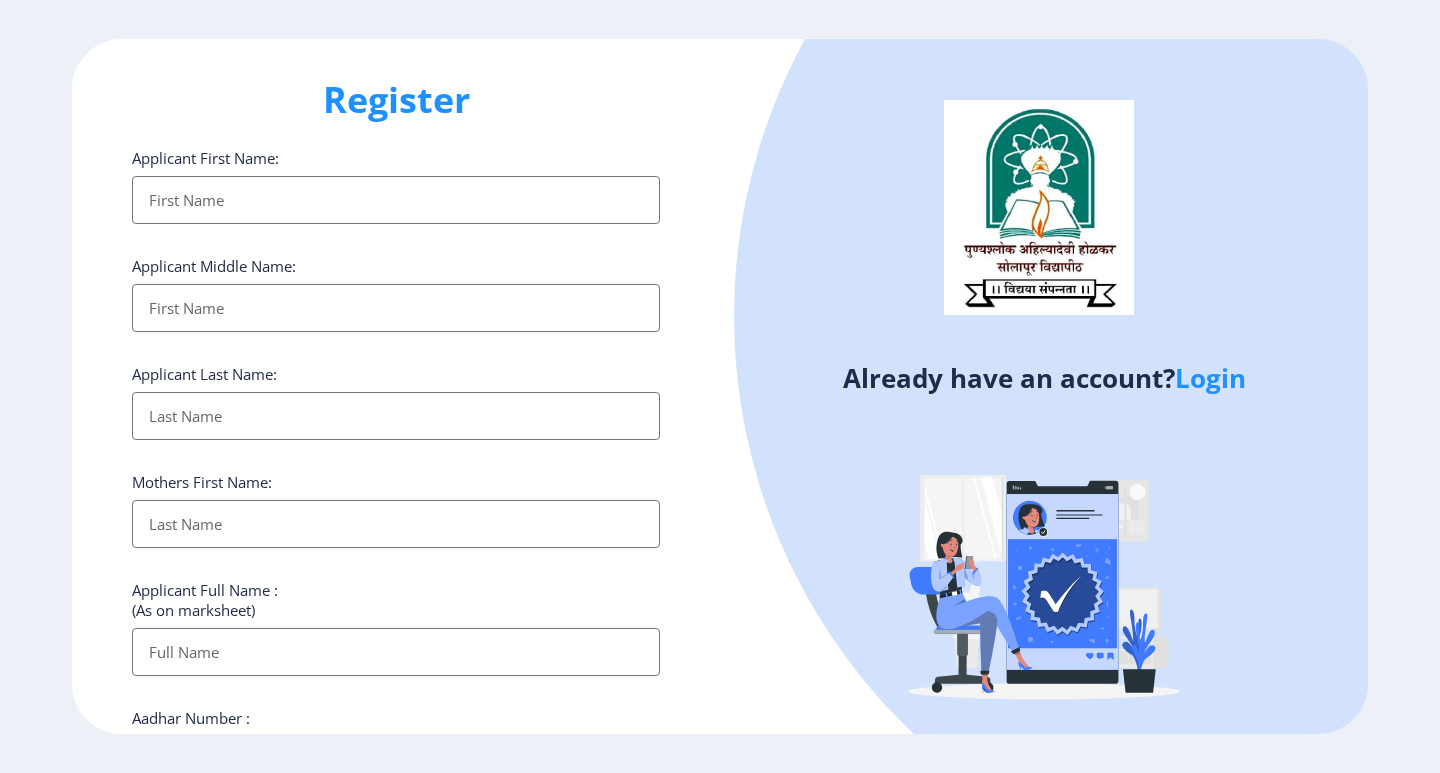 scroll, scrollTop: 0, scrollLeft: 0, axis: both 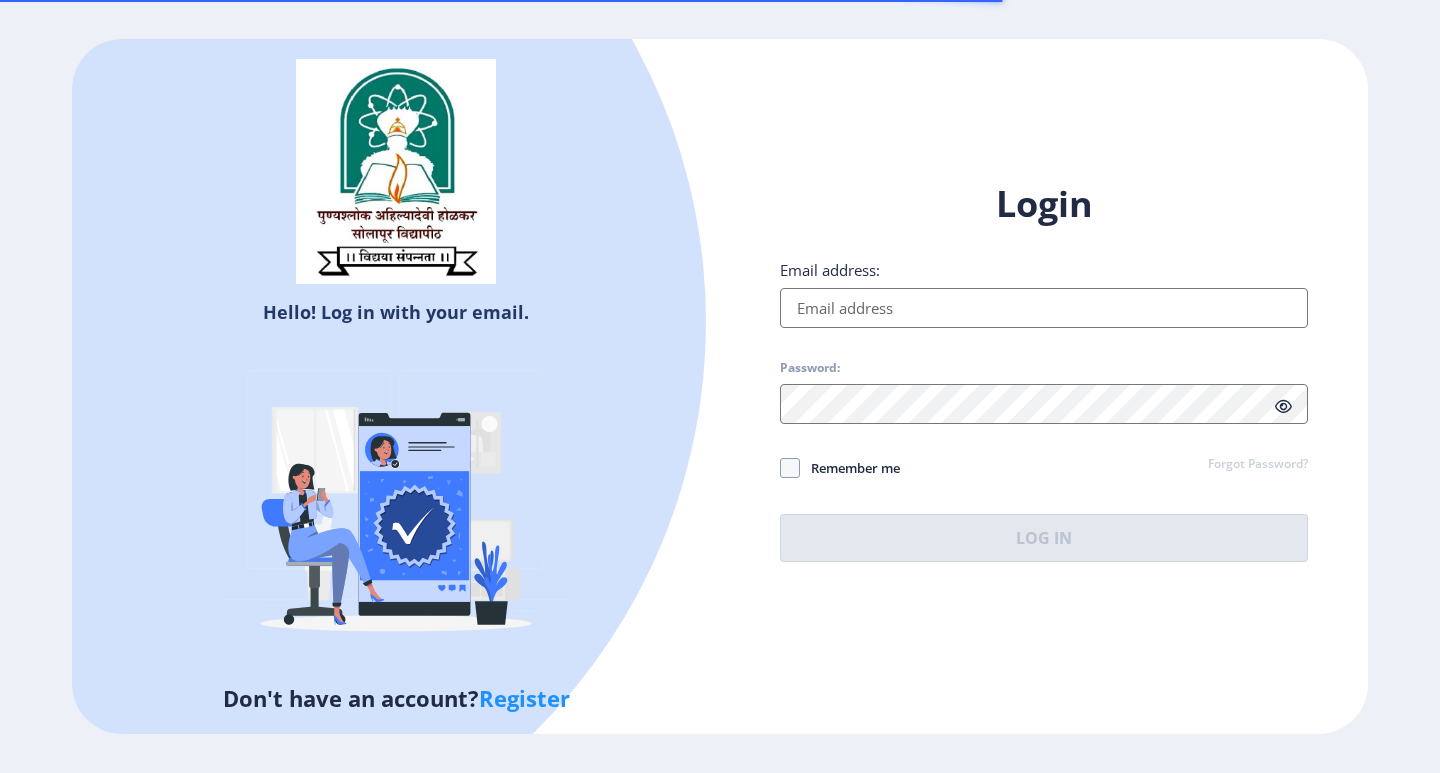 click on "Email address:" at bounding box center [1044, 308] 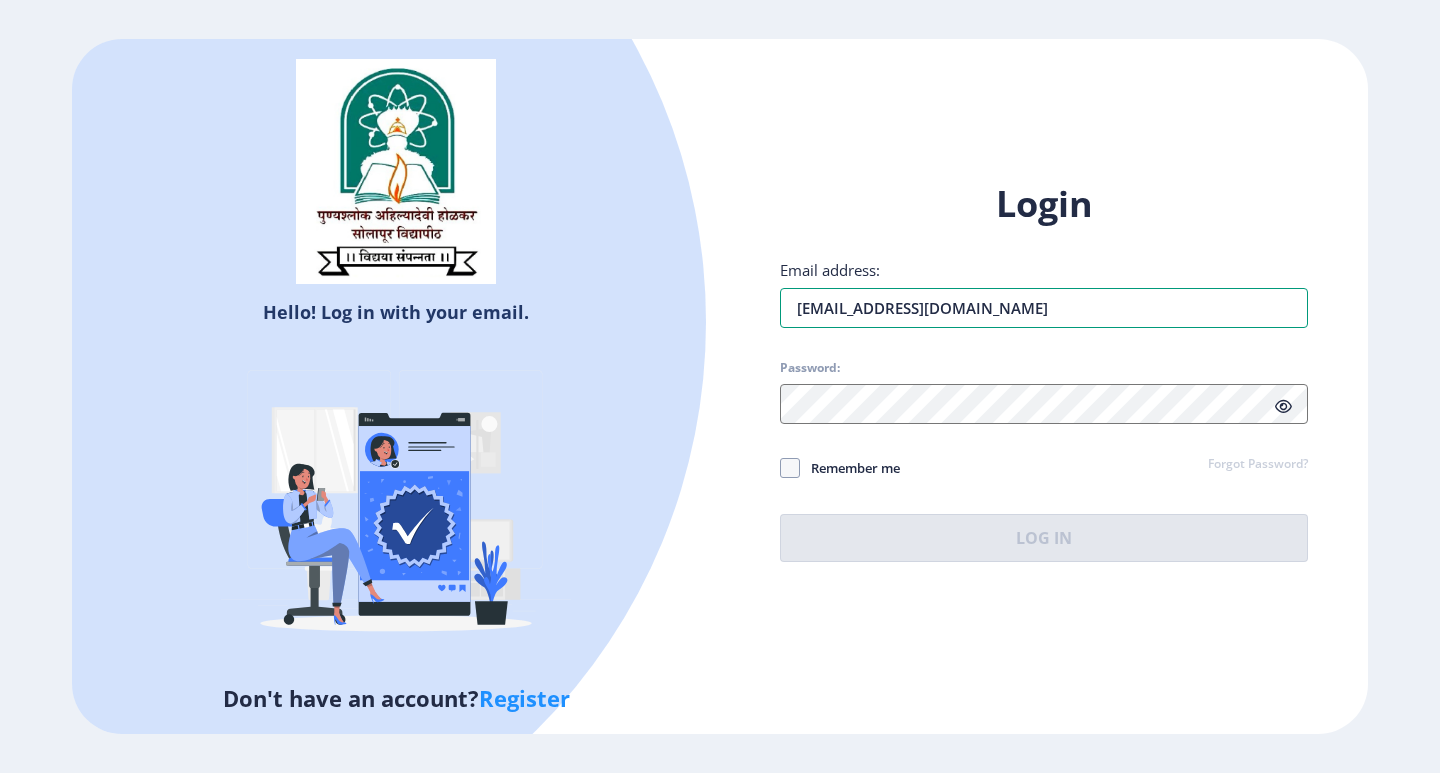 type on "[EMAIL_ADDRESS][DOMAIN_NAME]" 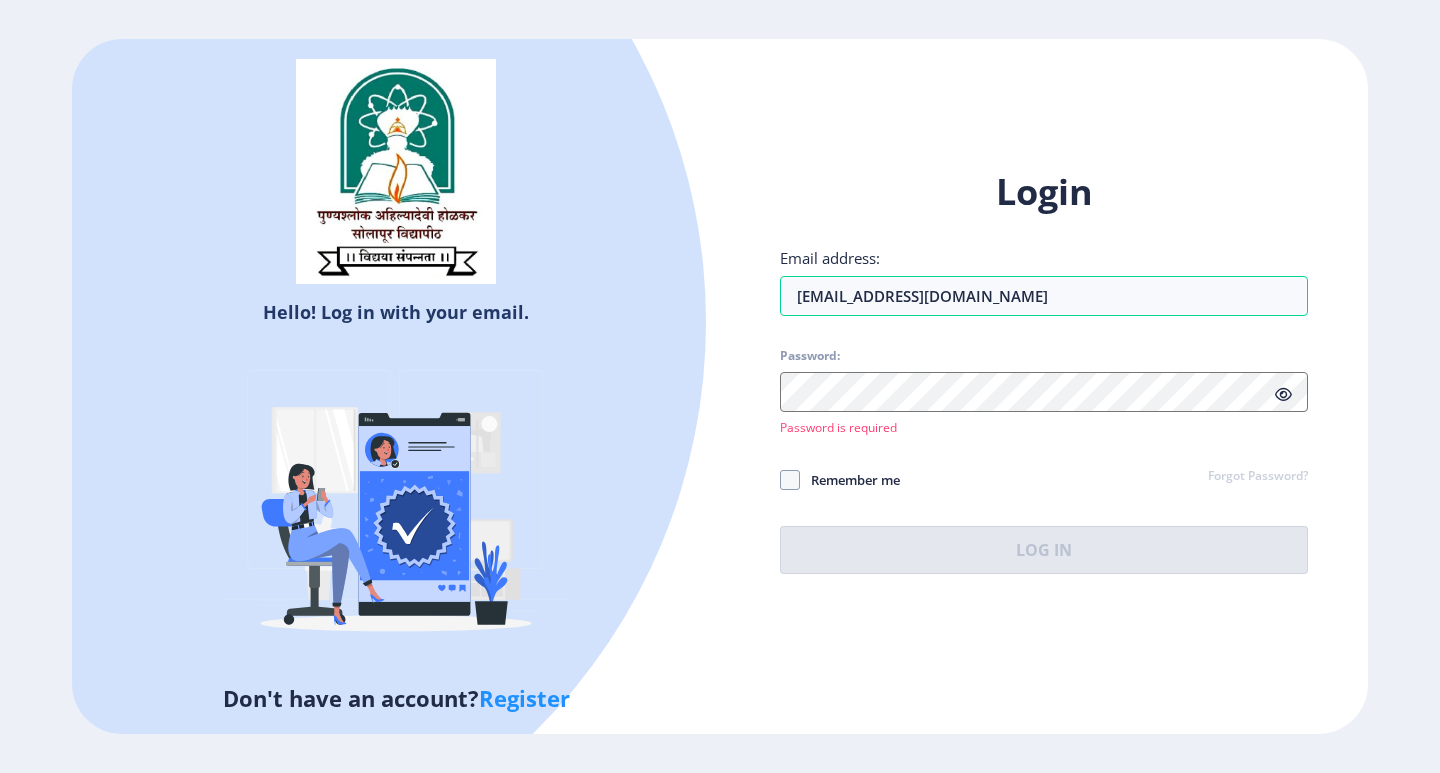 click on "Login Email address: [EMAIL_ADDRESS][DOMAIN_NAME] Password:  Password is required Remember me Forgot Password?  Log In" 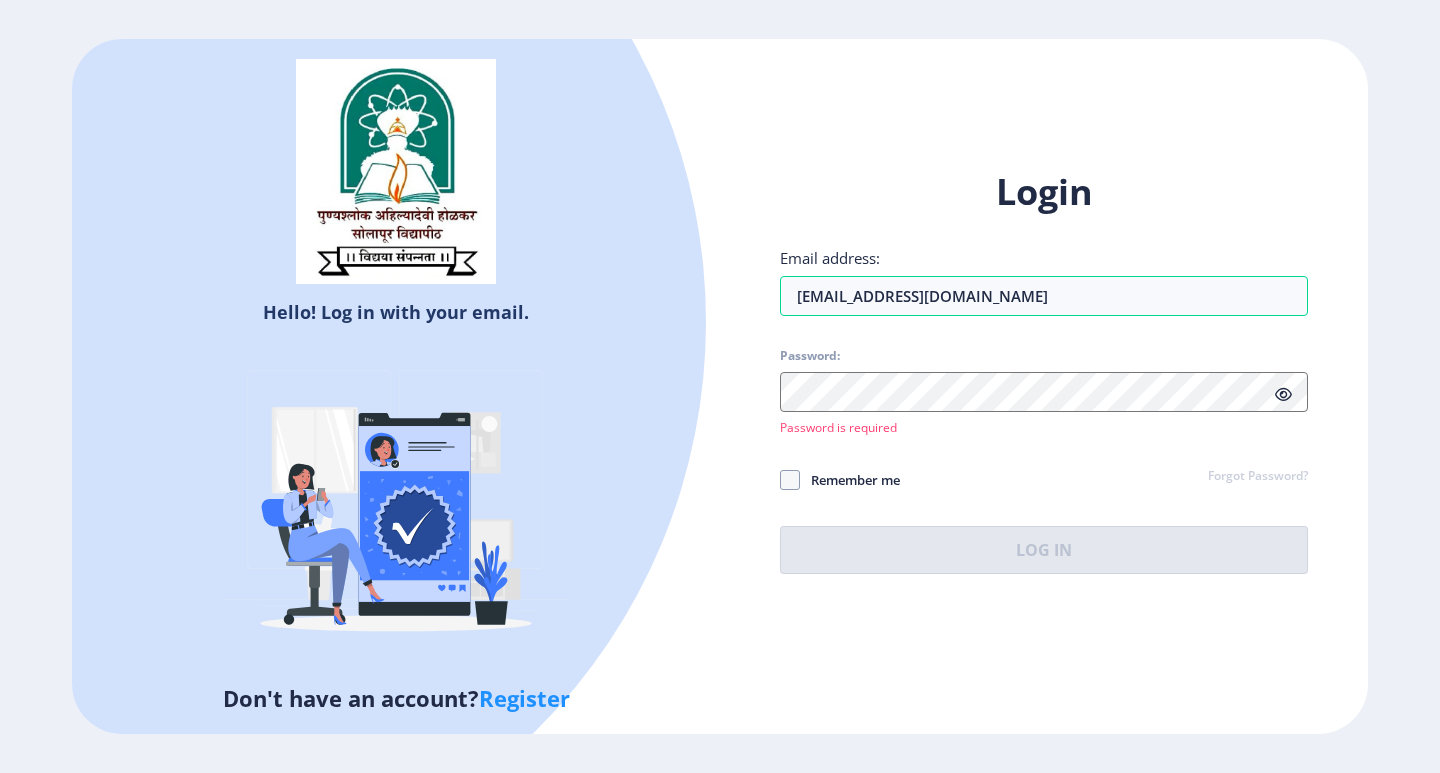 click on "Forgot Password?" 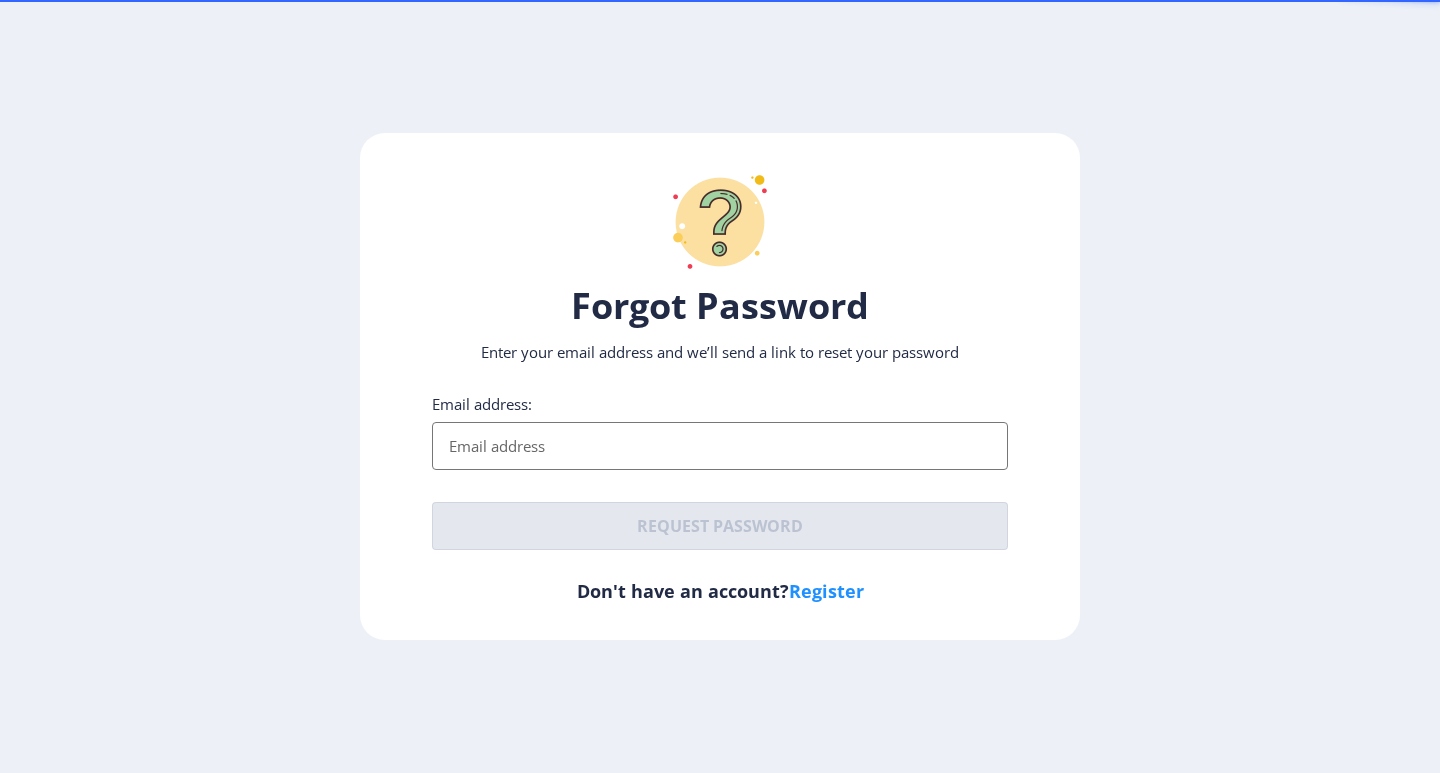 click on "Email address:" at bounding box center [720, 446] 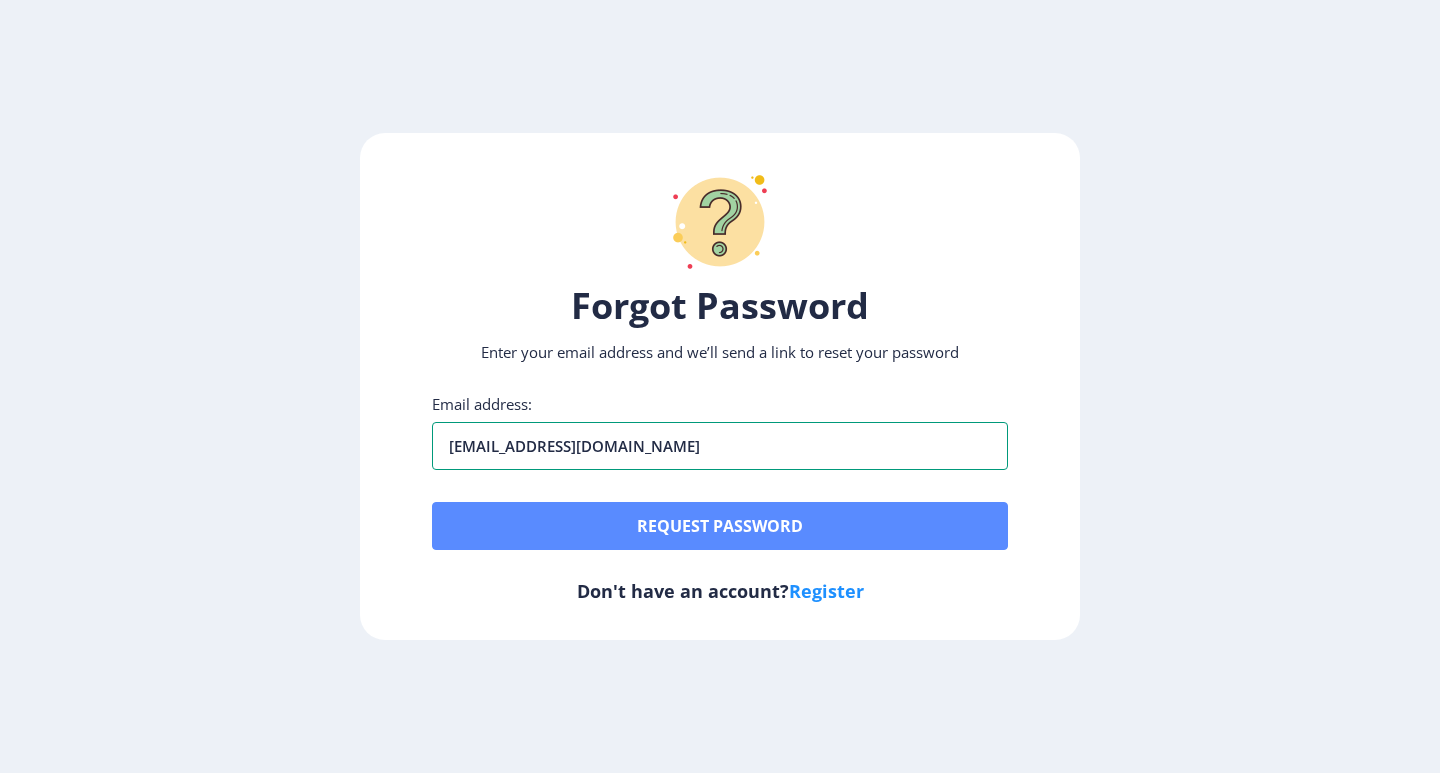 type on "[EMAIL_ADDRESS][DOMAIN_NAME]" 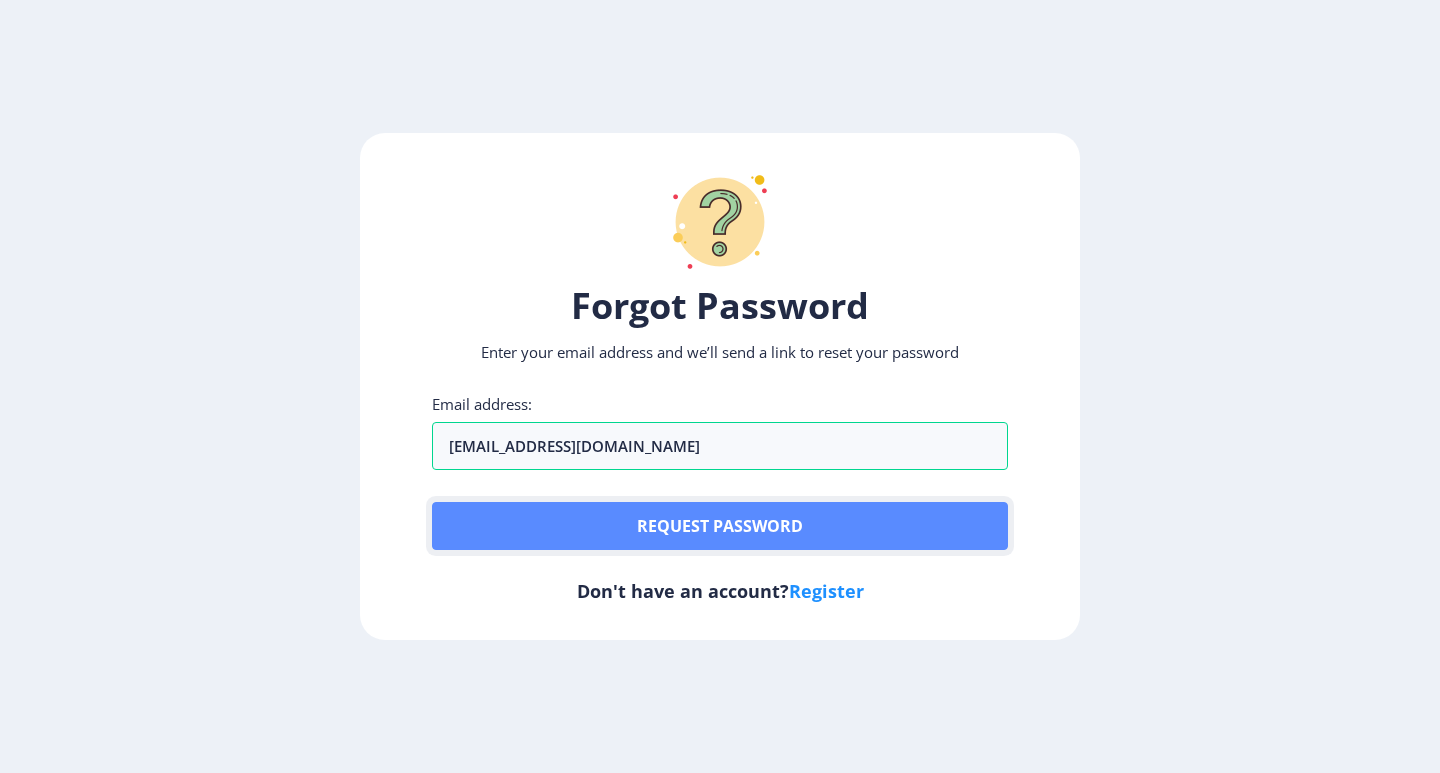 click on "Request password" 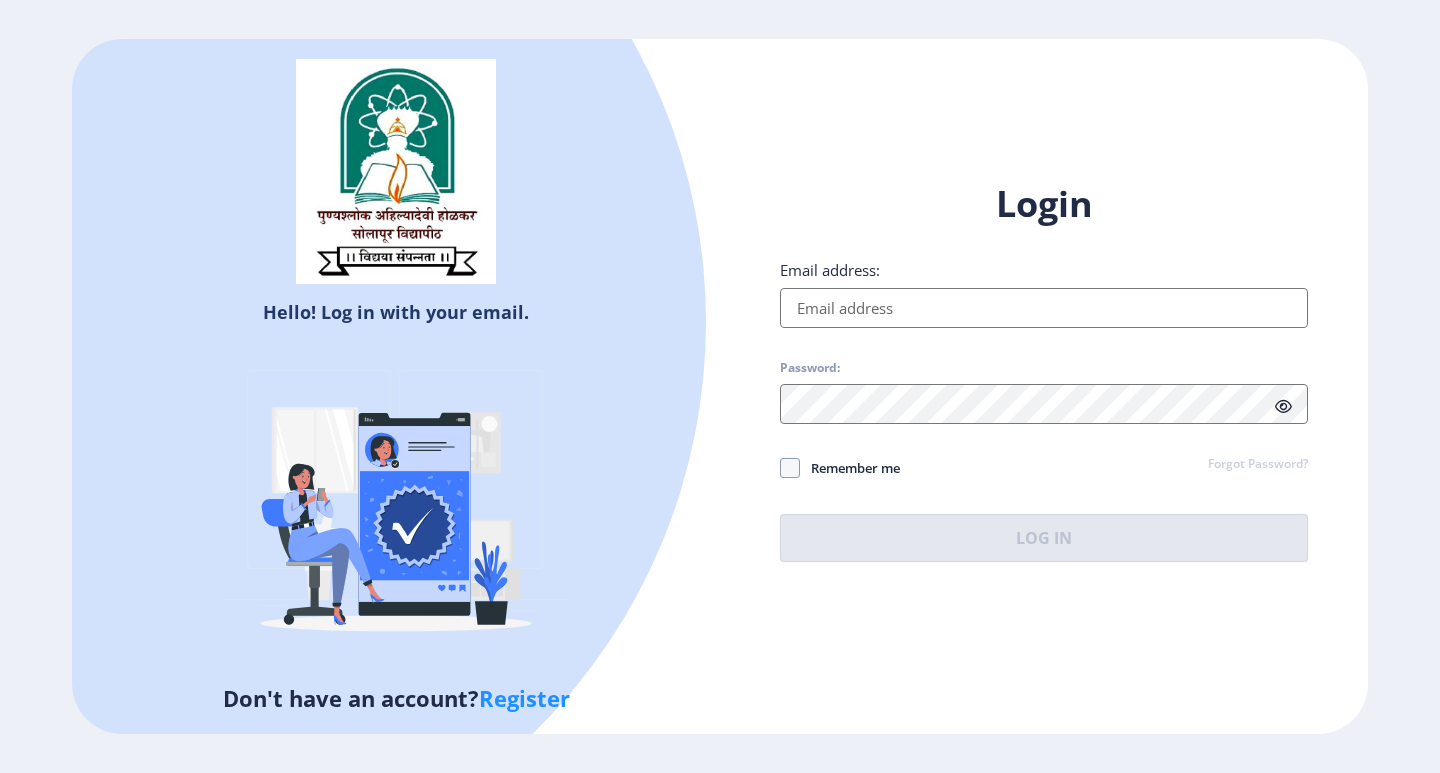 click on "Email address:" at bounding box center [1044, 308] 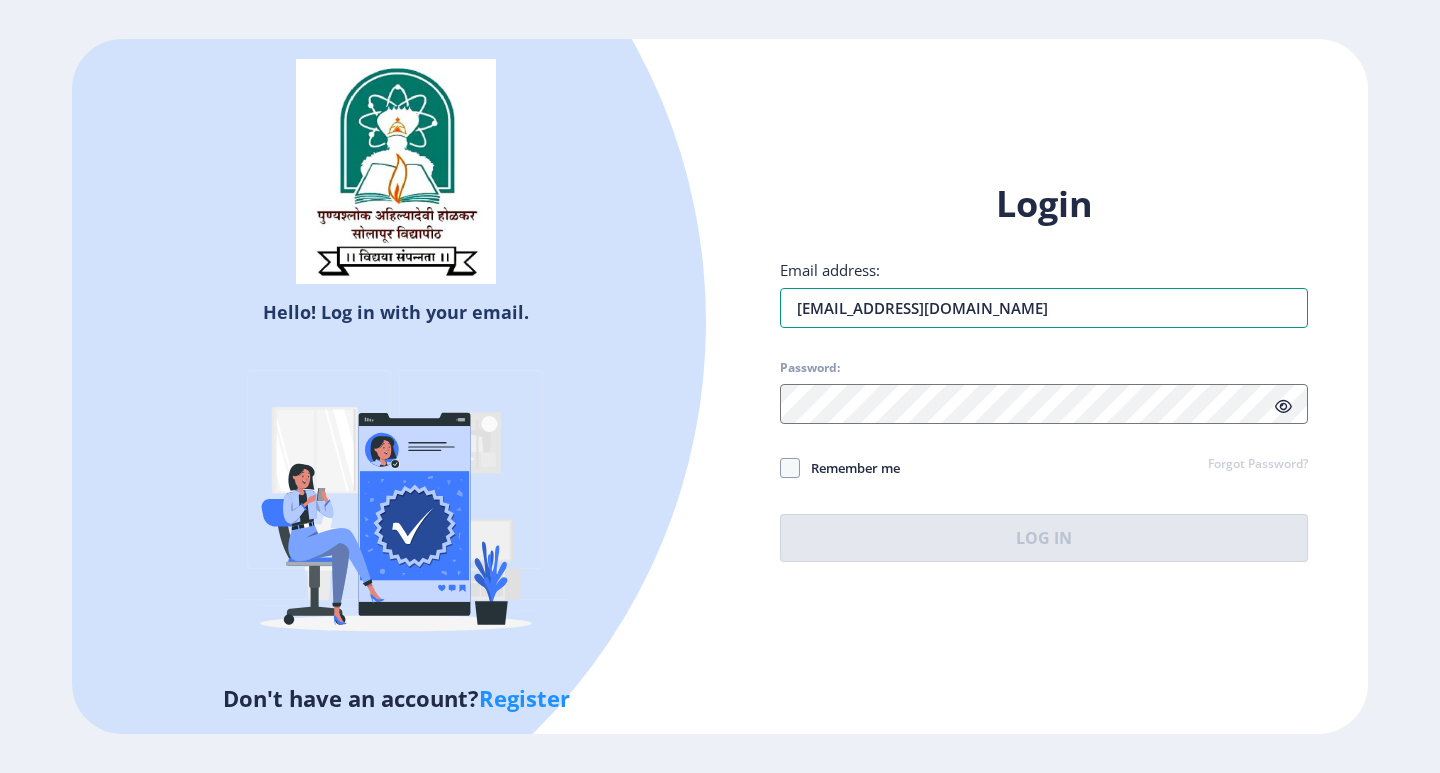type on "[EMAIL_ADDRESS][DOMAIN_NAME]" 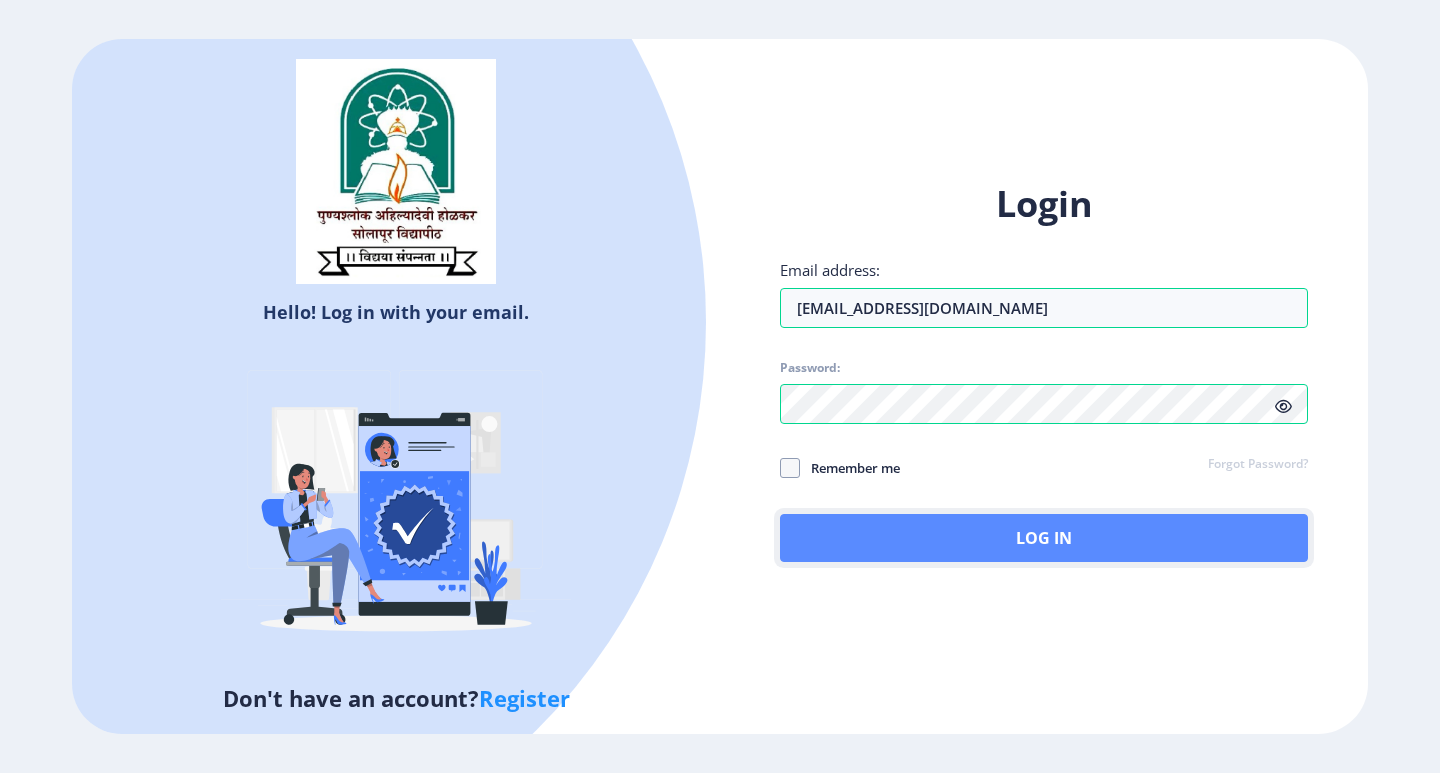 click on "Log In" 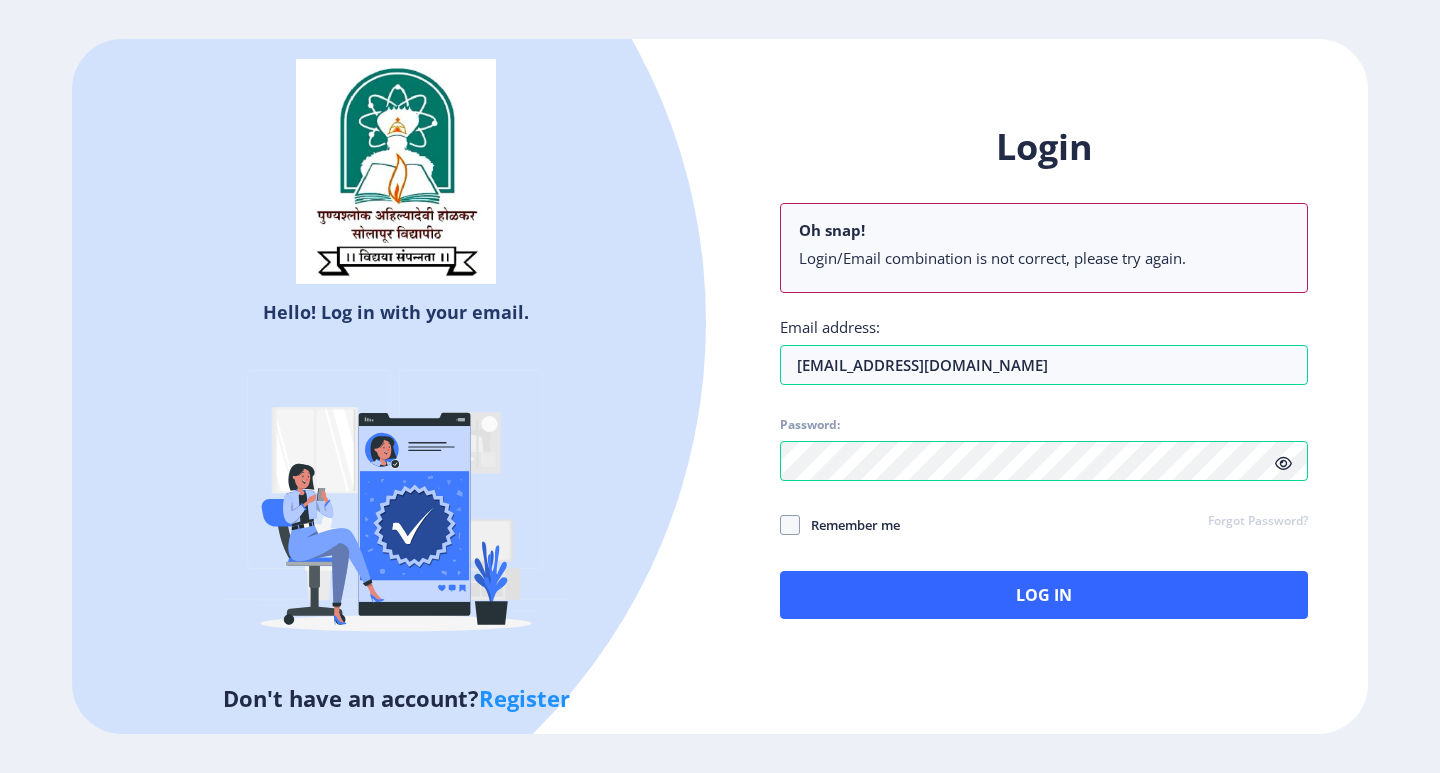 click 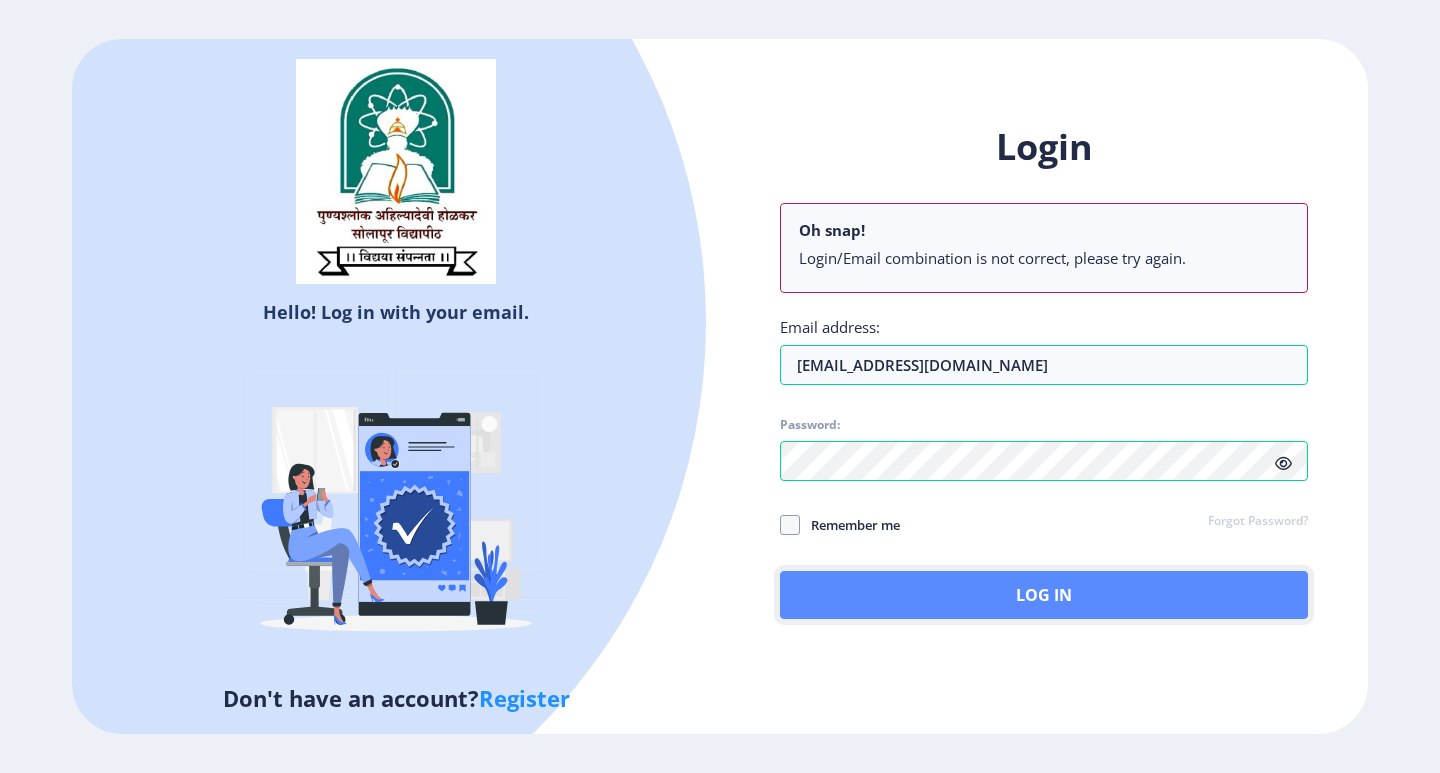 click on "Log In" 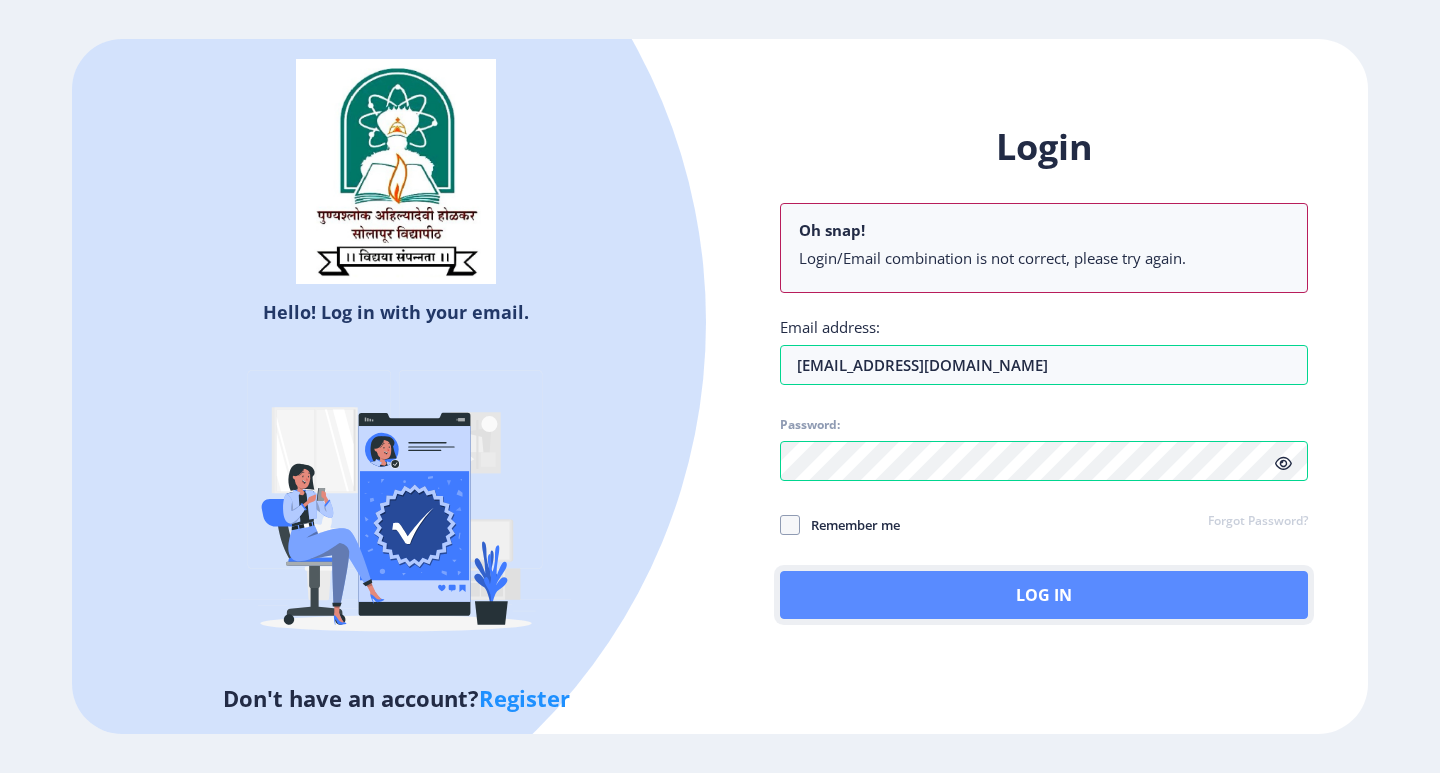 click on "Log In" 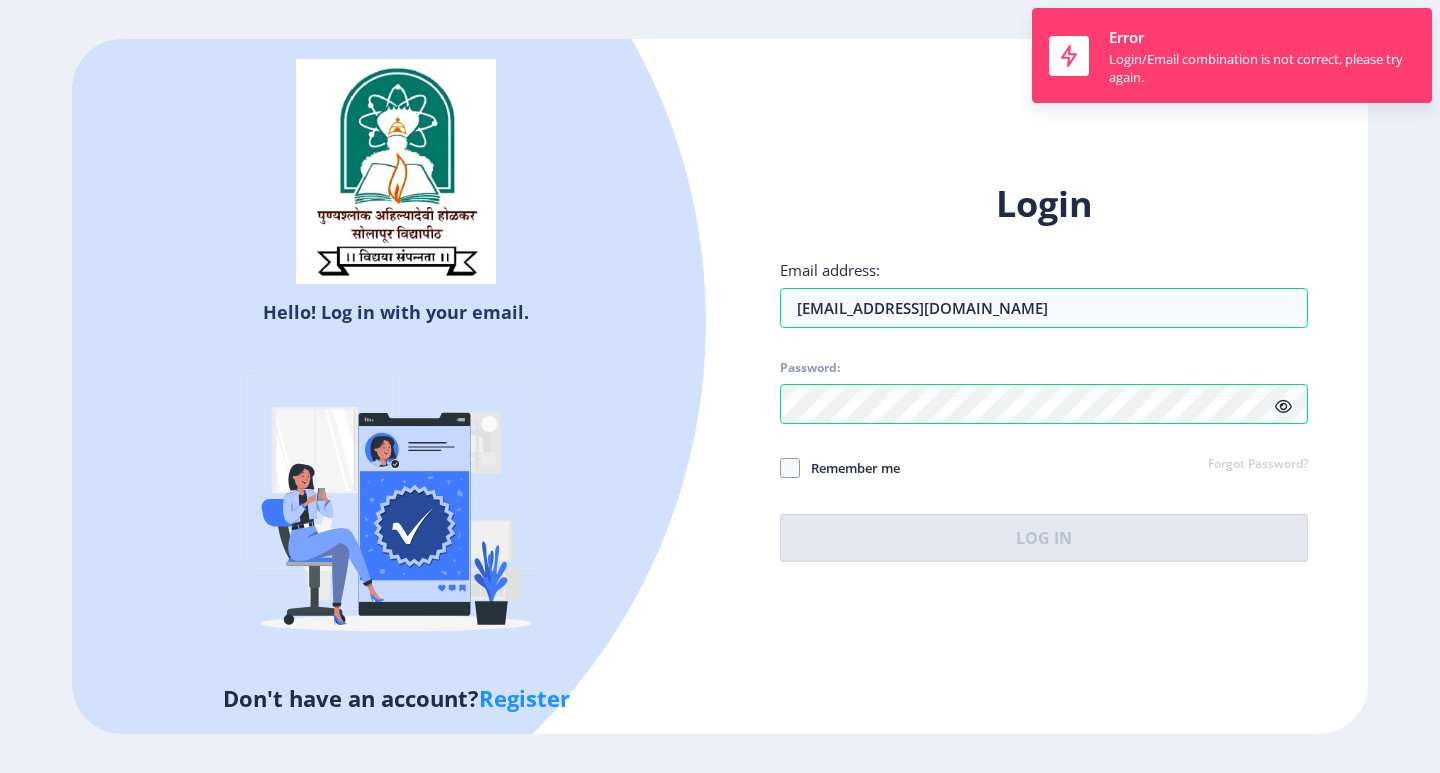 click on "Login Email address: [EMAIL_ADDRESS][DOMAIN_NAME] Password: Remember me Forgot Password?  Log In" 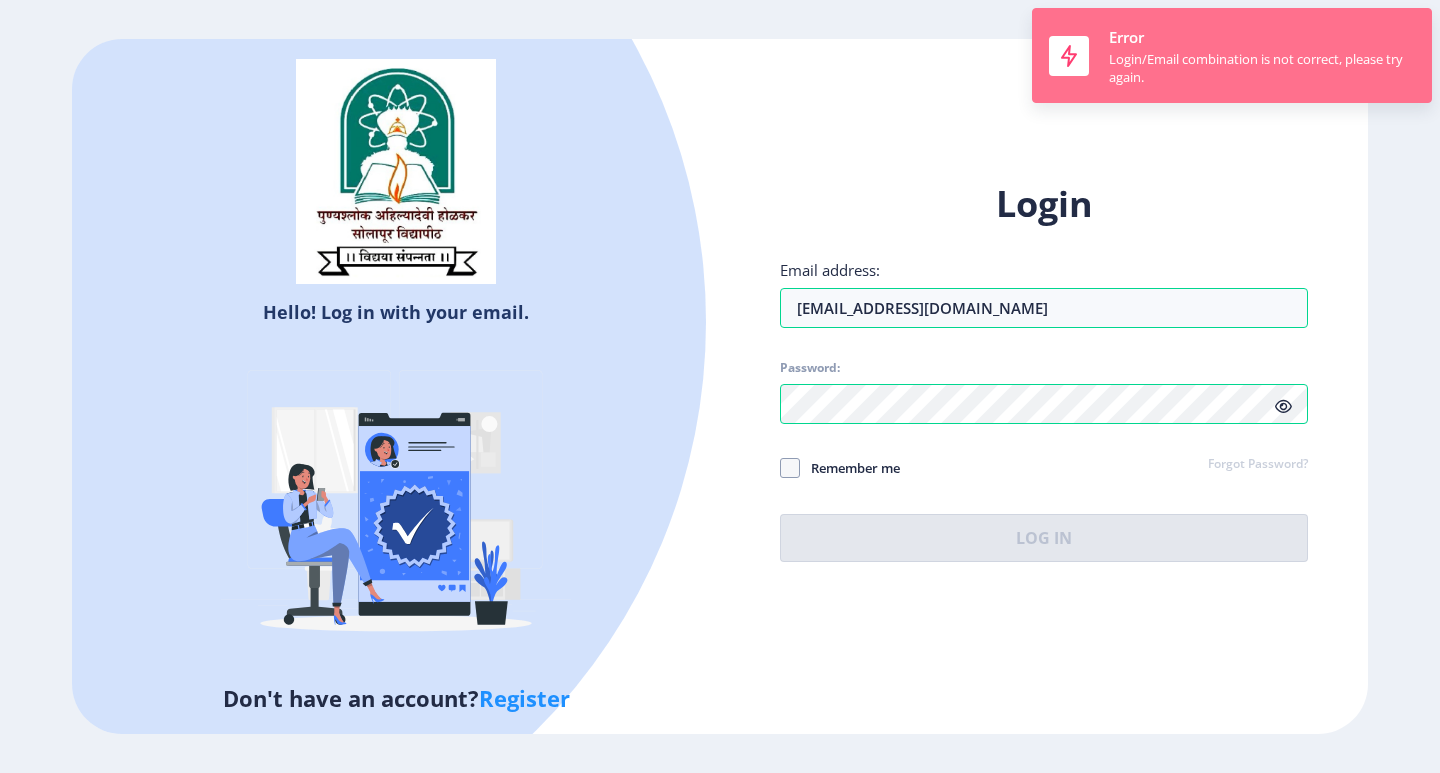 click on "Error Login/Email combination is not correct, please try again." at bounding box center (1262, 55) 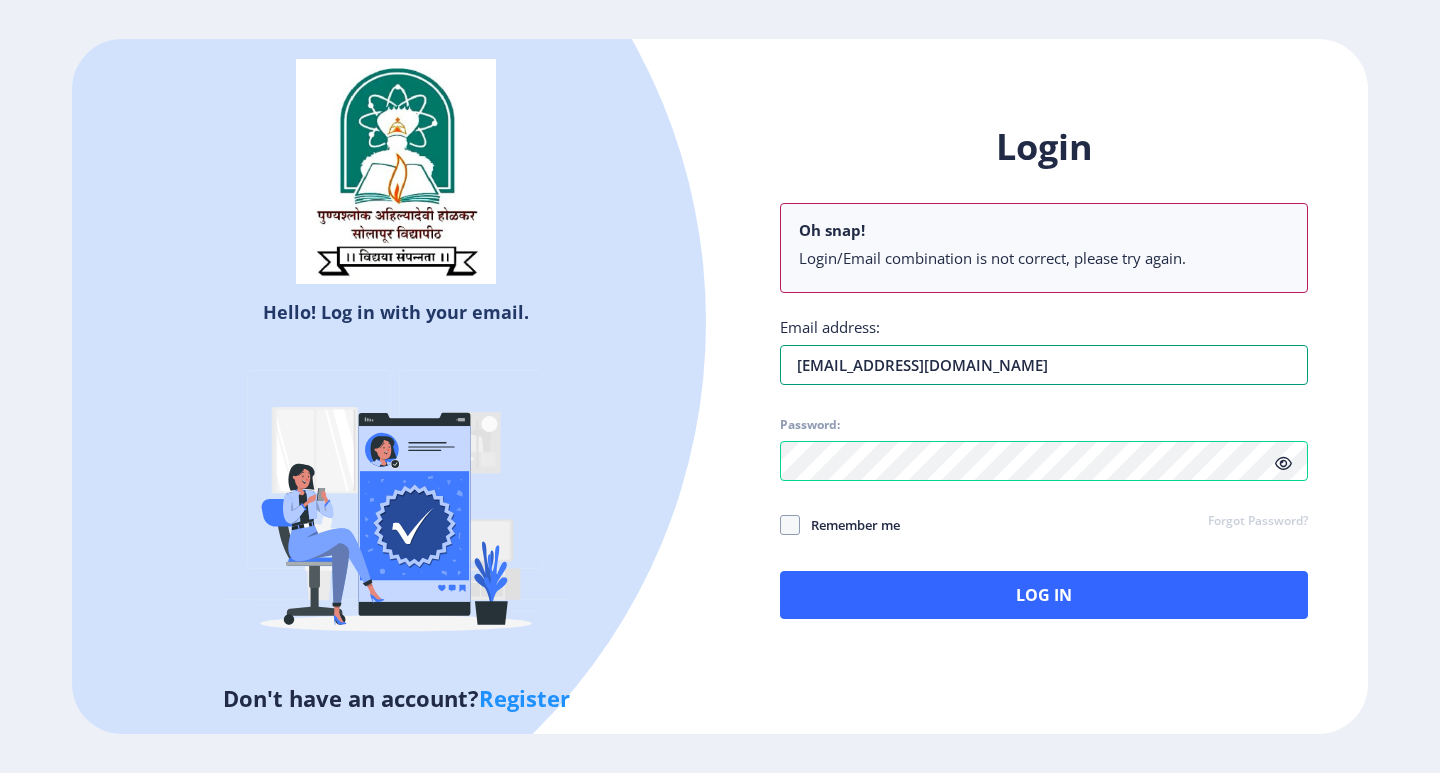 drag, startPoint x: 1098, startPoint y: 312, endPoint x: 1077, endPoint y: 313, distance: 21.023796 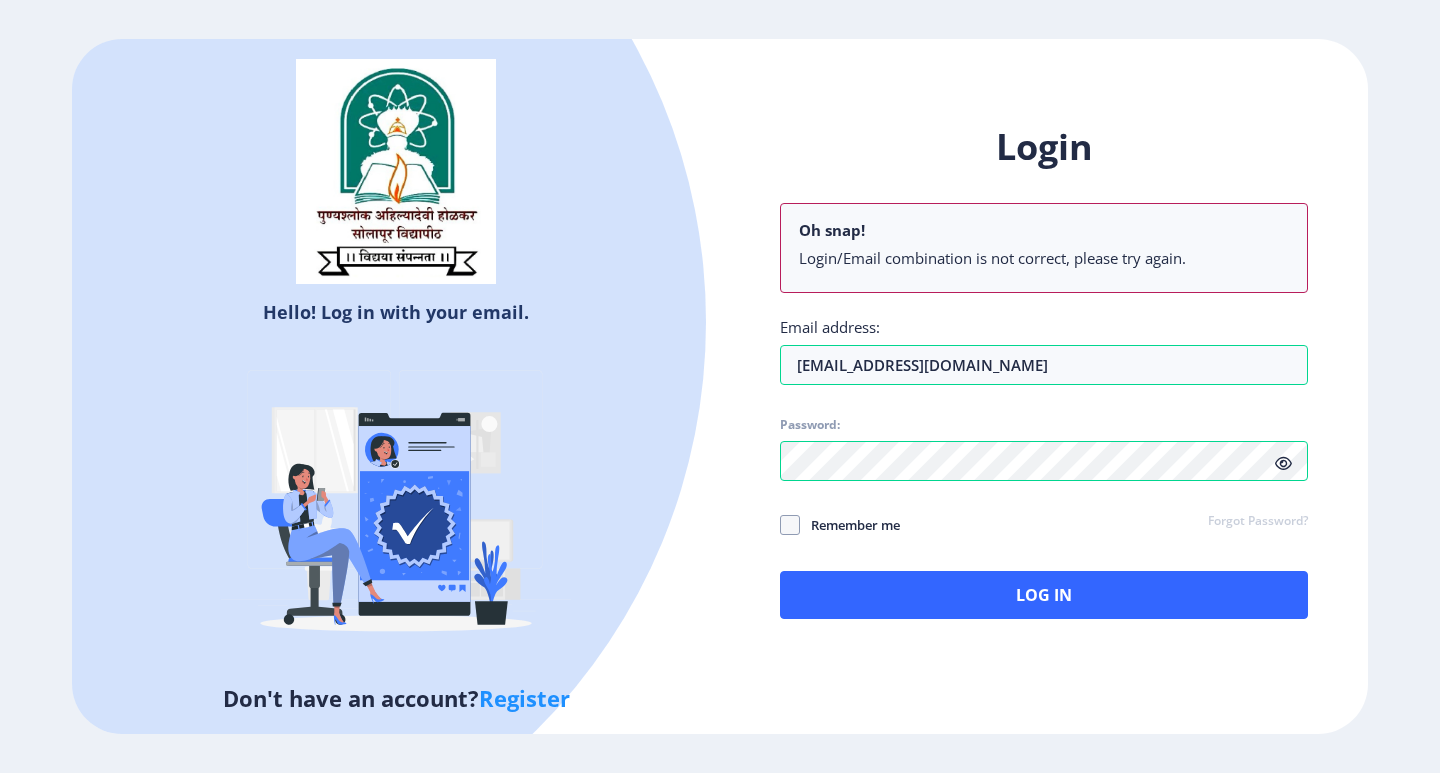drag, startPoint x: 1075, startPoint y: 313, endPoint x: 1062, endPoint y: 315, distance: 13.152946 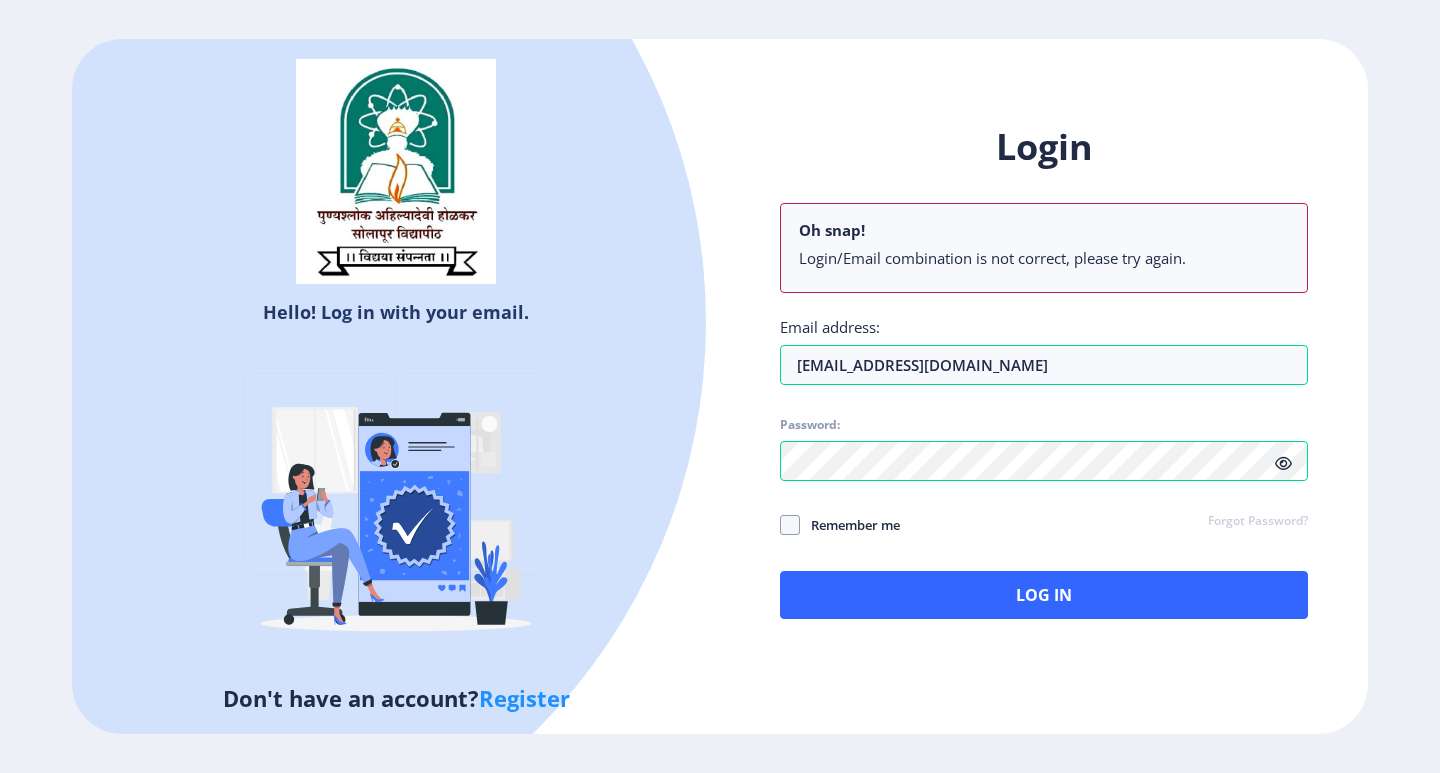 click on "Register" 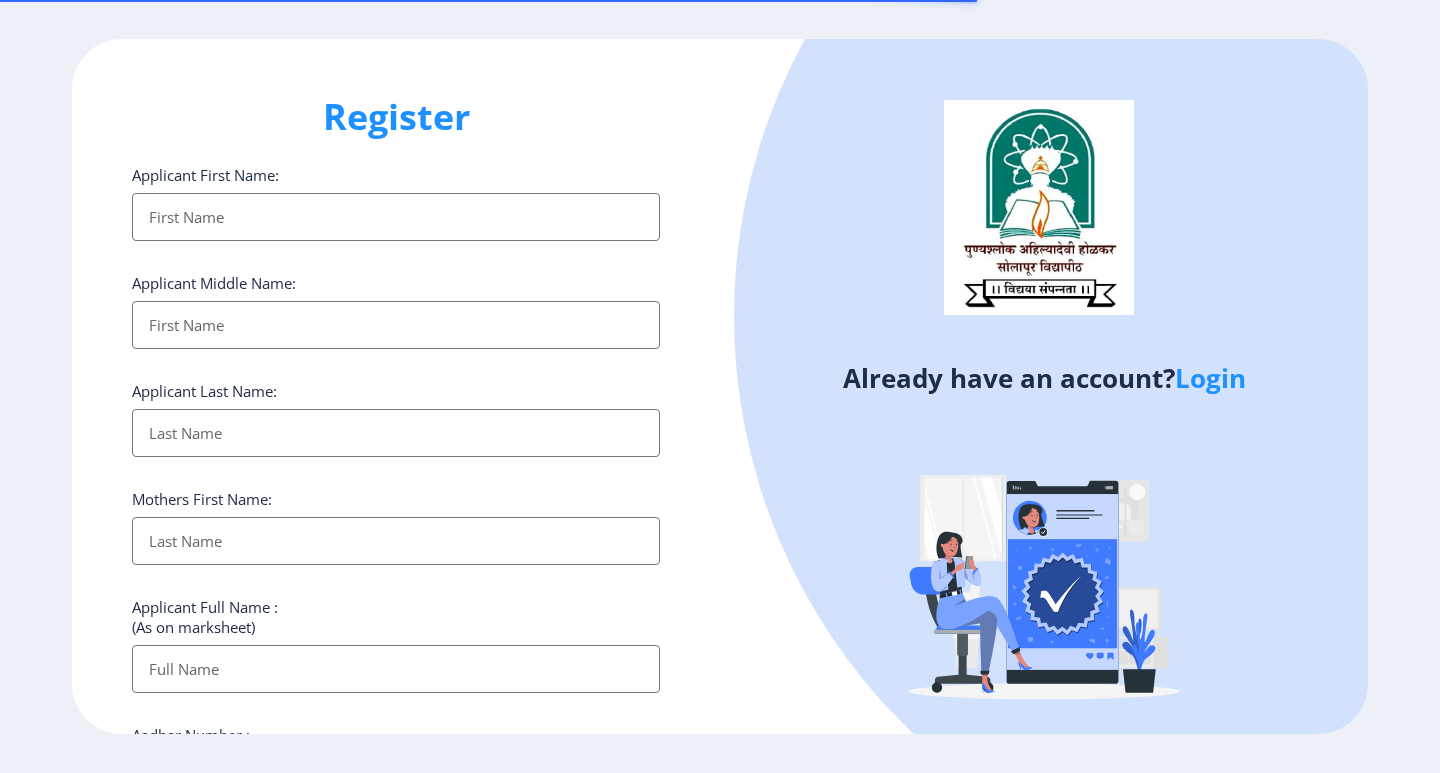 click on "Applicant First Name:" at bounding box center [396, 217] 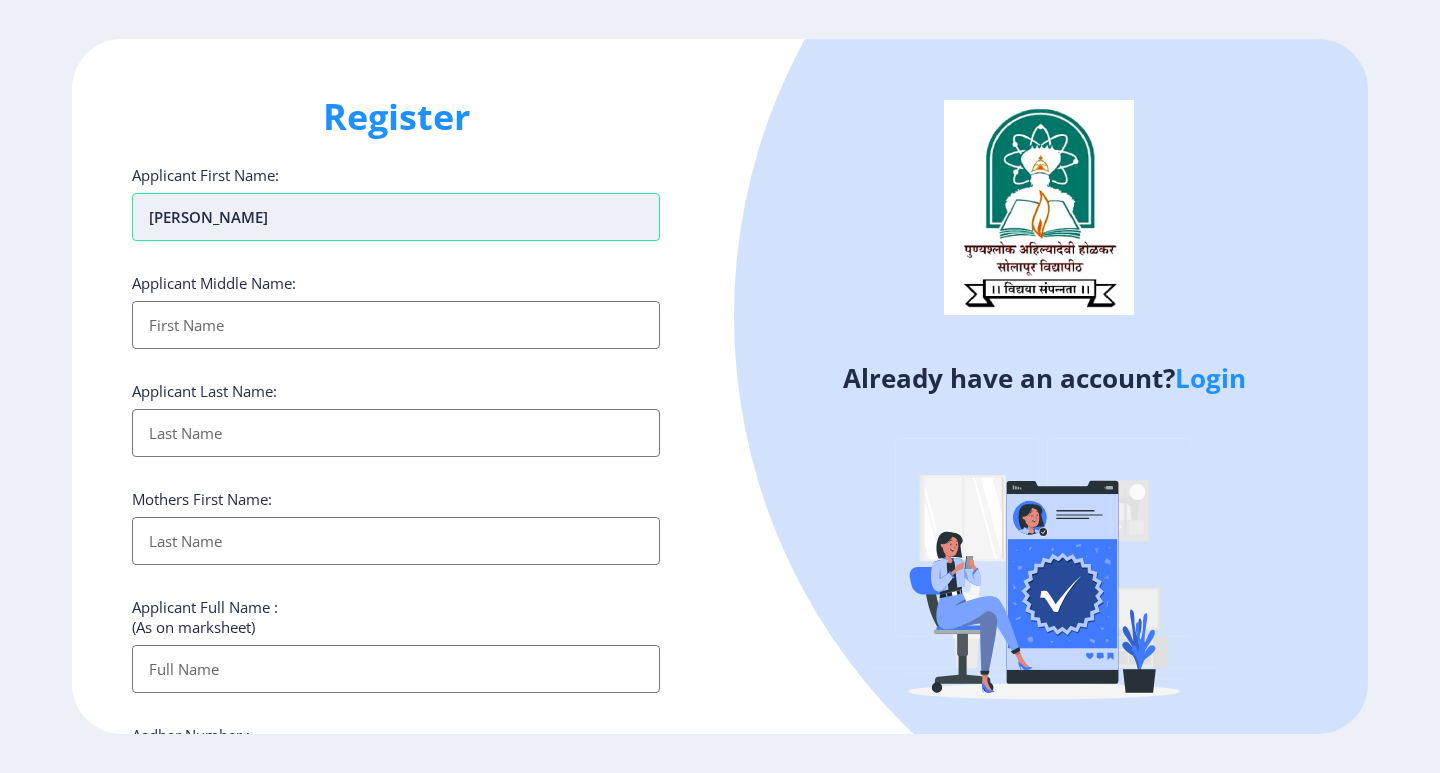 type on "[PERSON_NAME]" 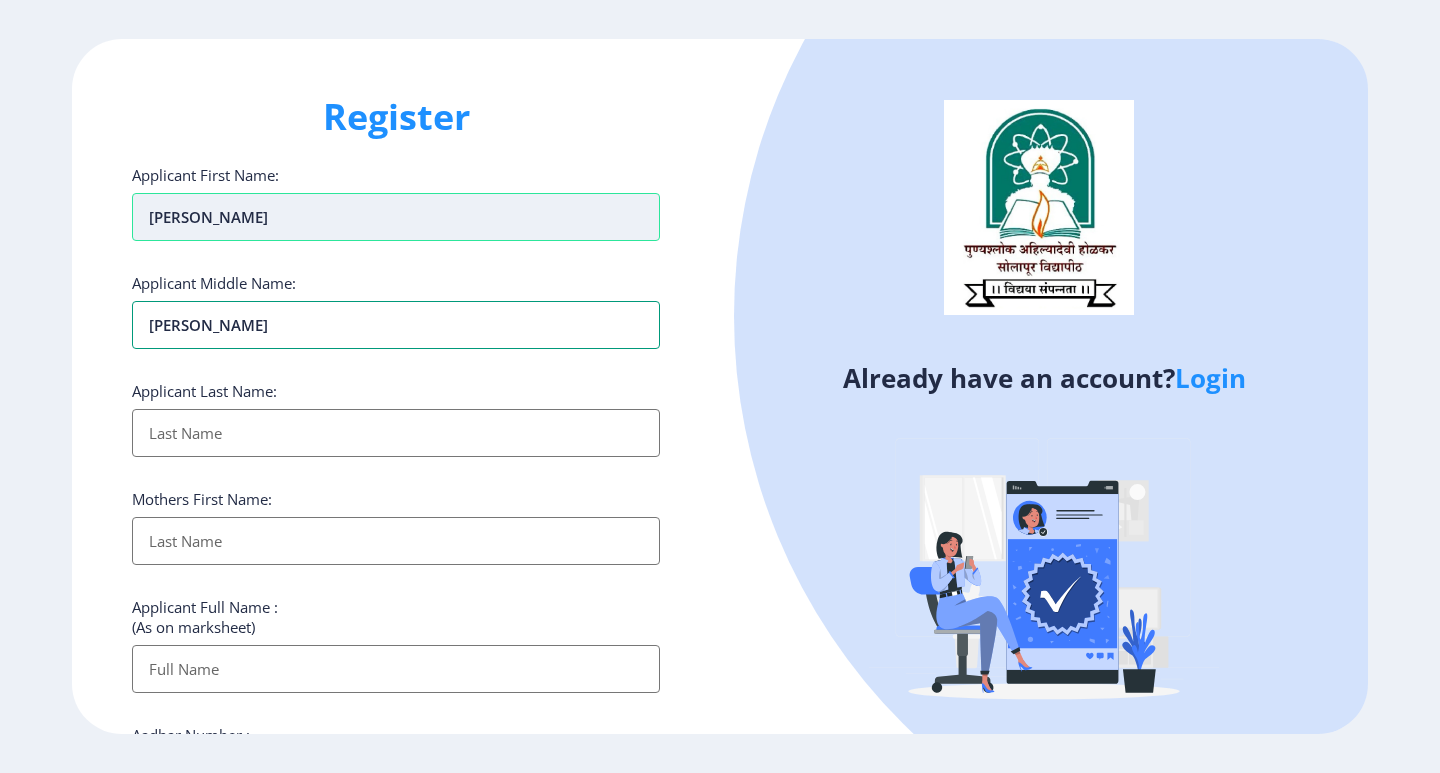 type on "[PERSON_NAME]" 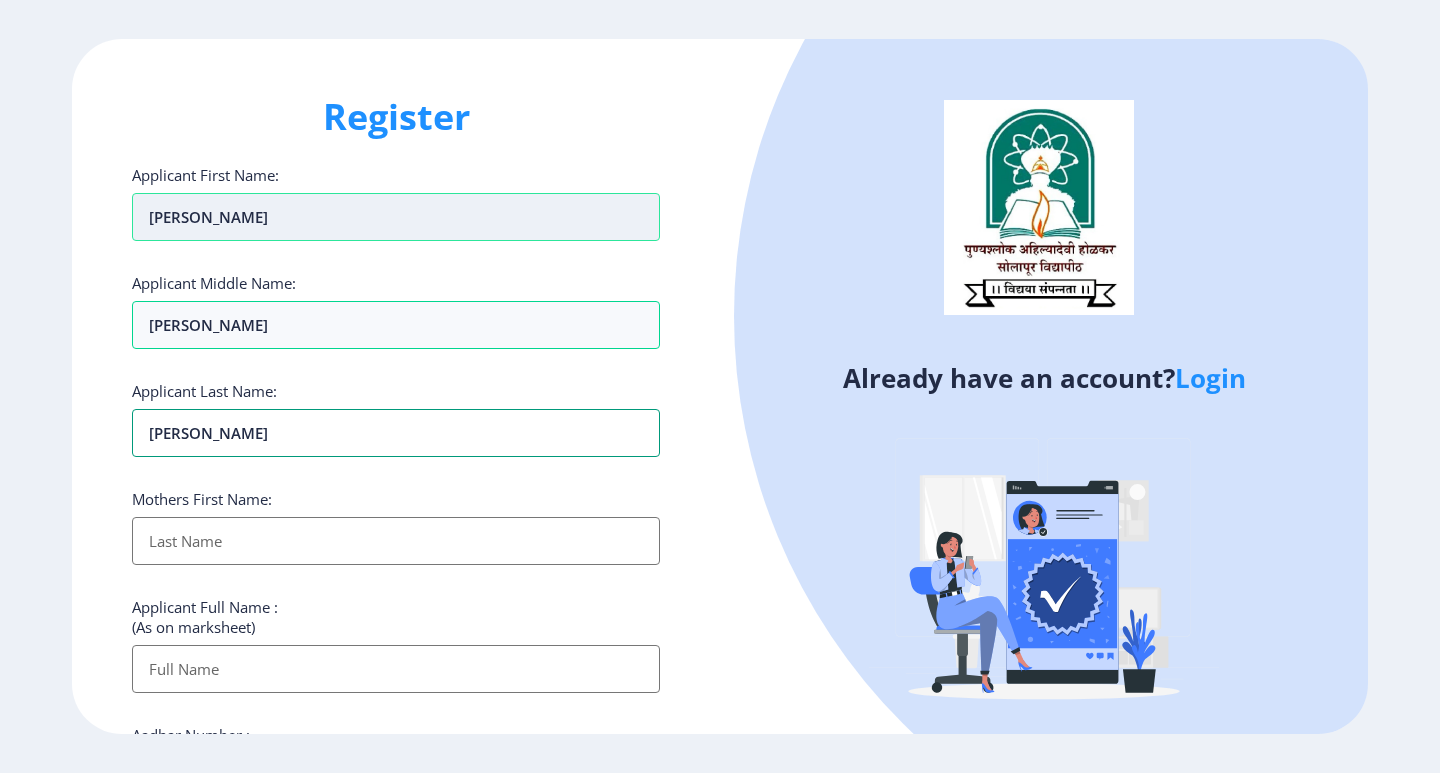 type on "[PERSON_NAME]" 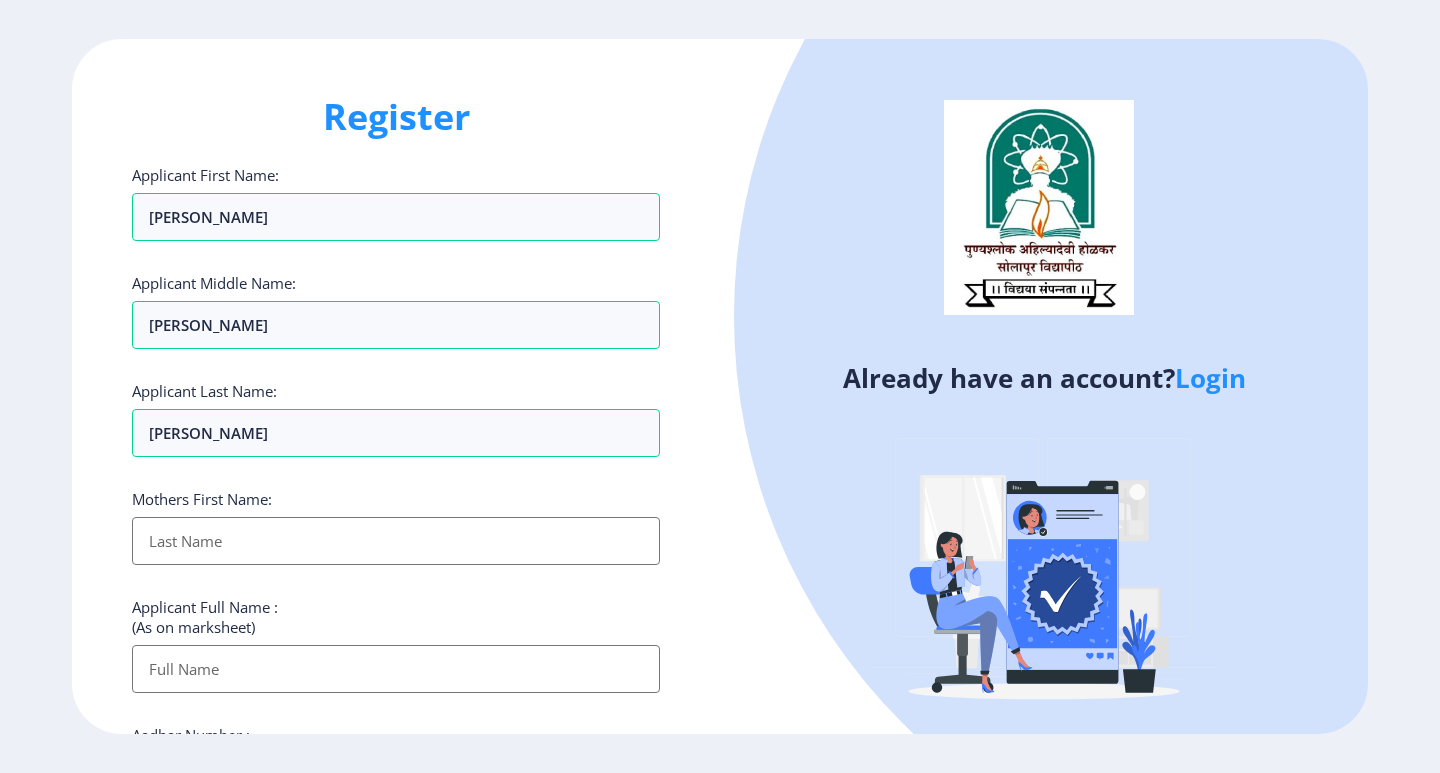 click on "Applicant First Name:" at bounding box center [396, 541] 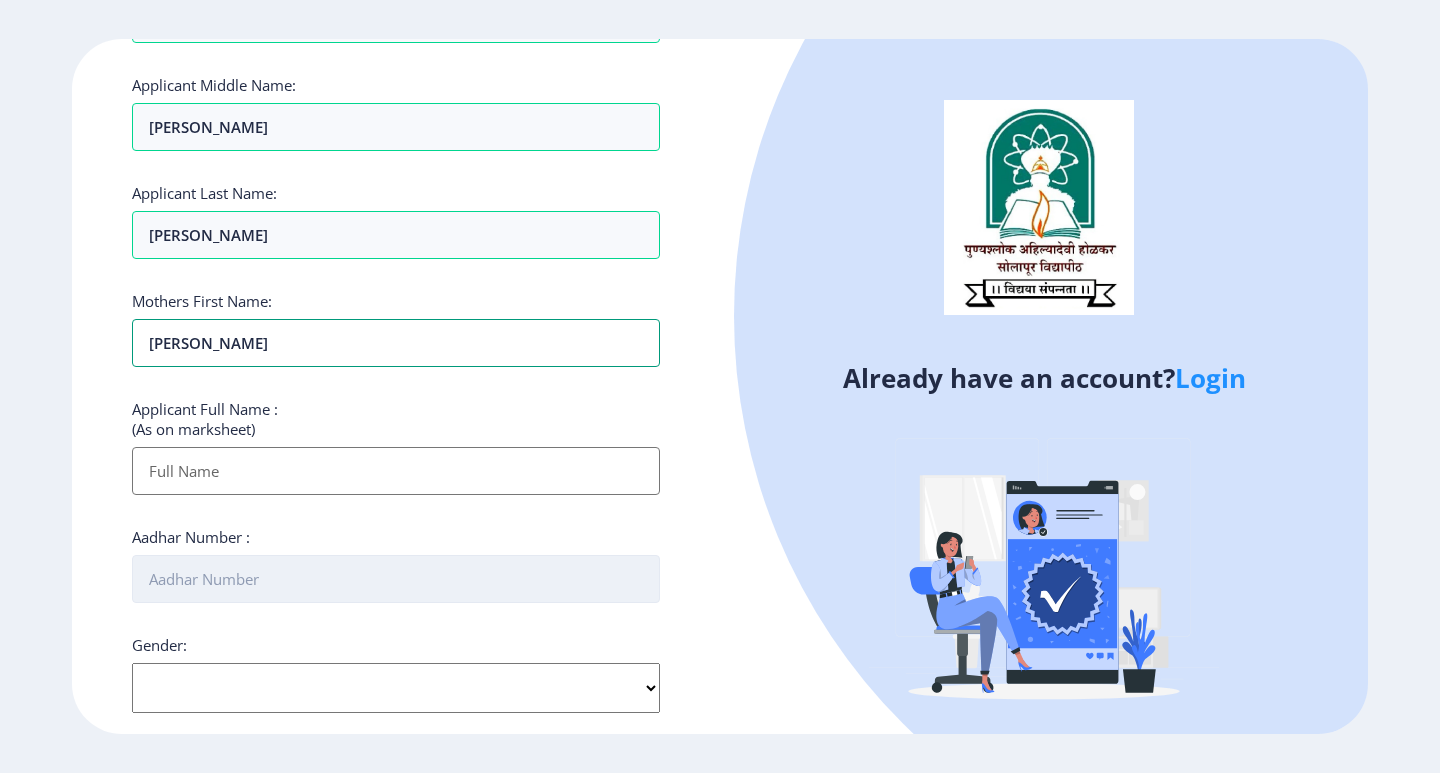 scroll, scrollTop: 200, scrollLeft: 0, axis: vertical 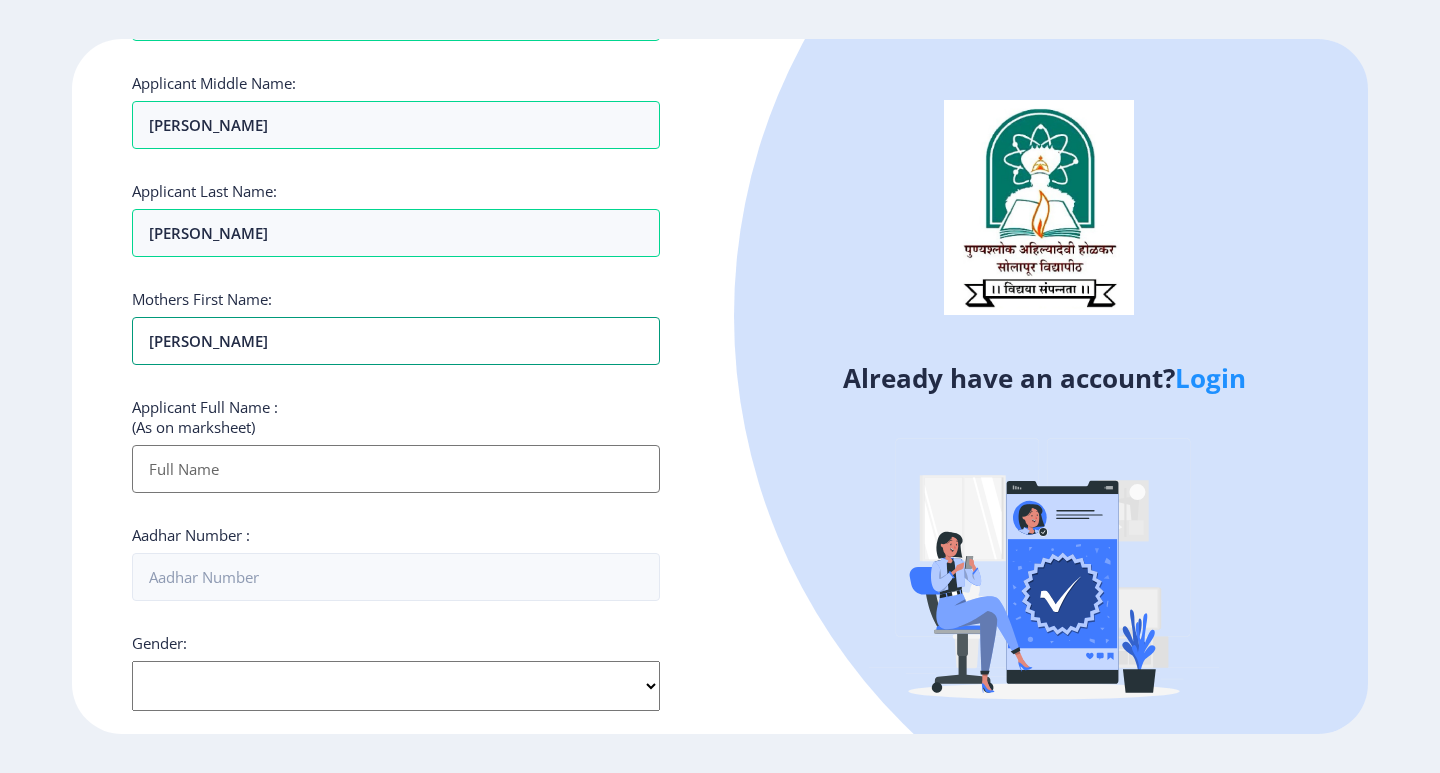 type on "[PERSON_NAME]" 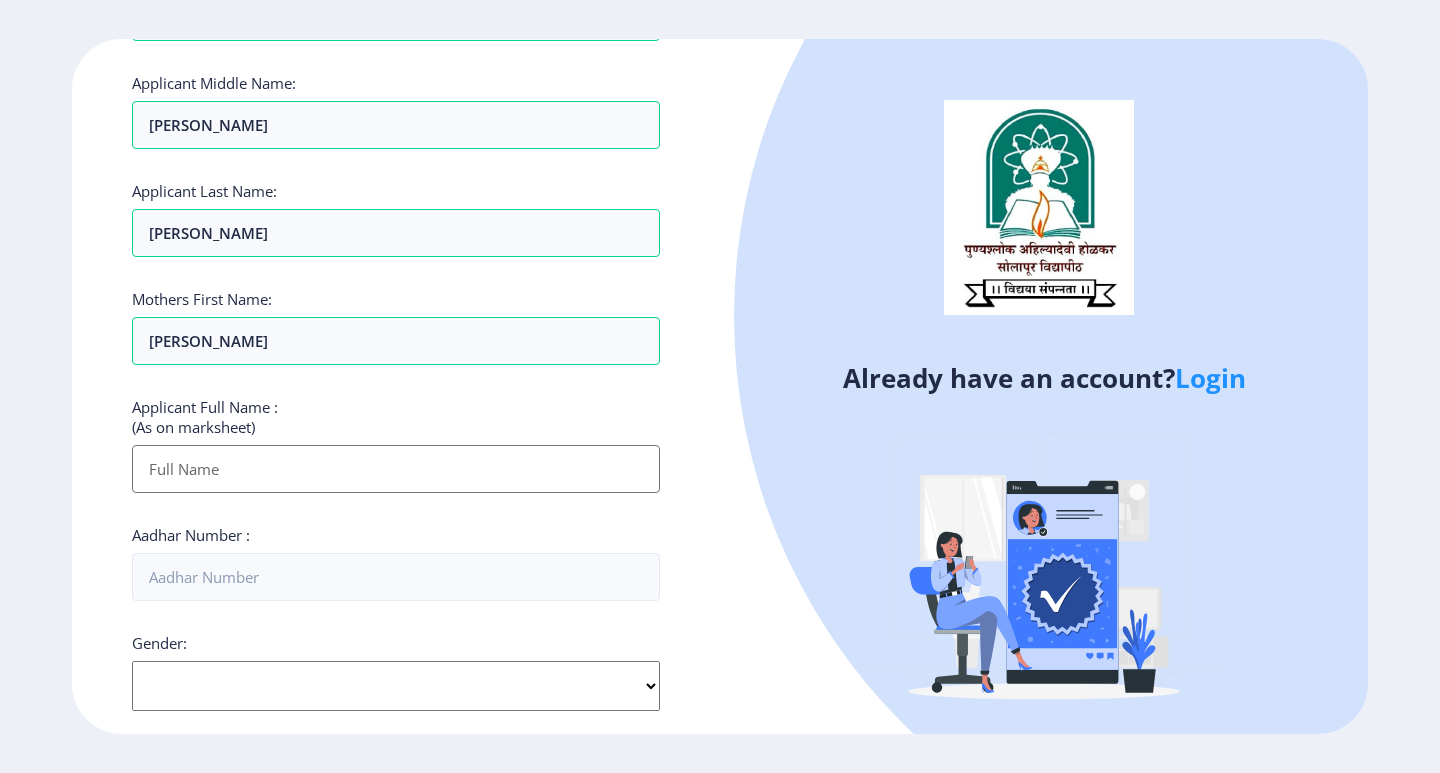 click on "Applicant Full Name : (As on marksheet)" 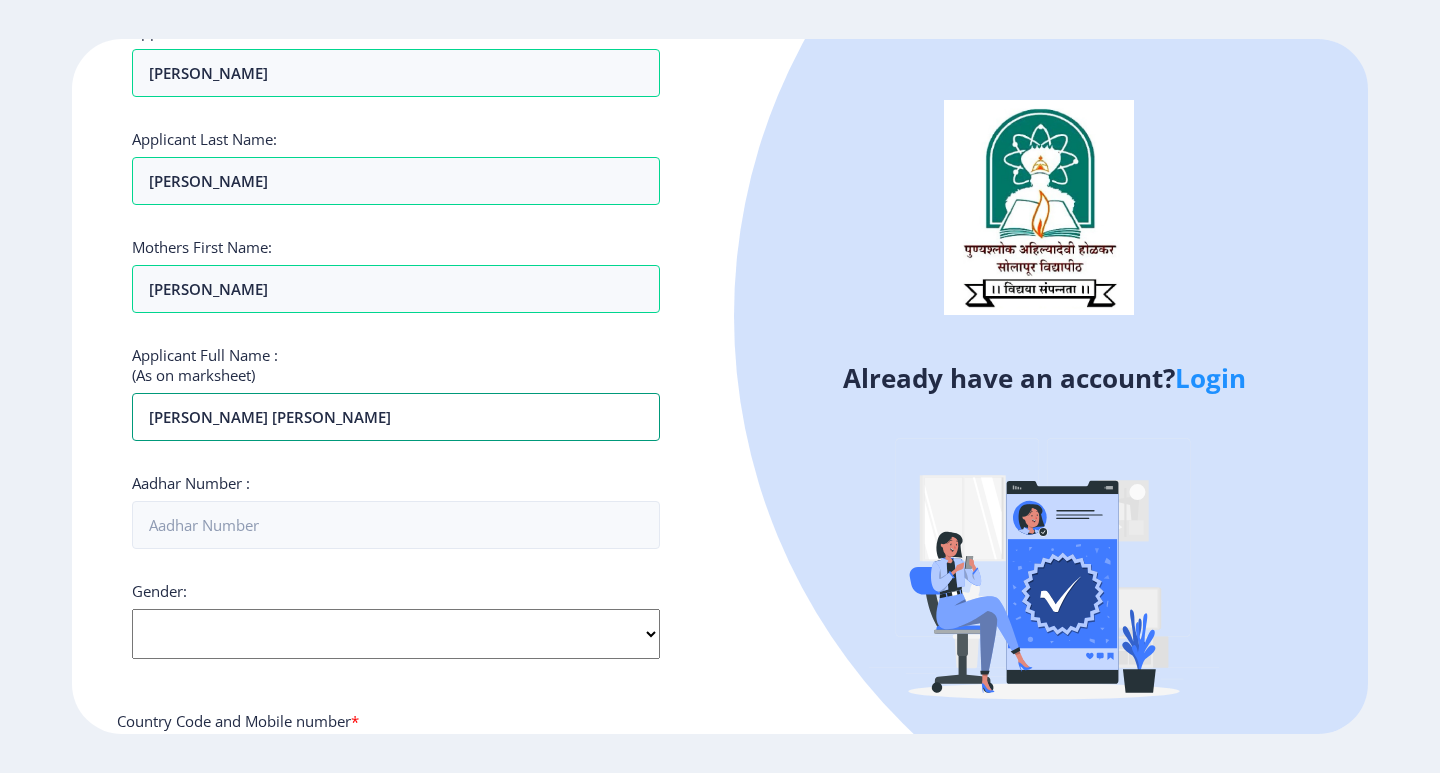 scroll, scrollTop: 300, scrollLeft: 0, axis: vertical 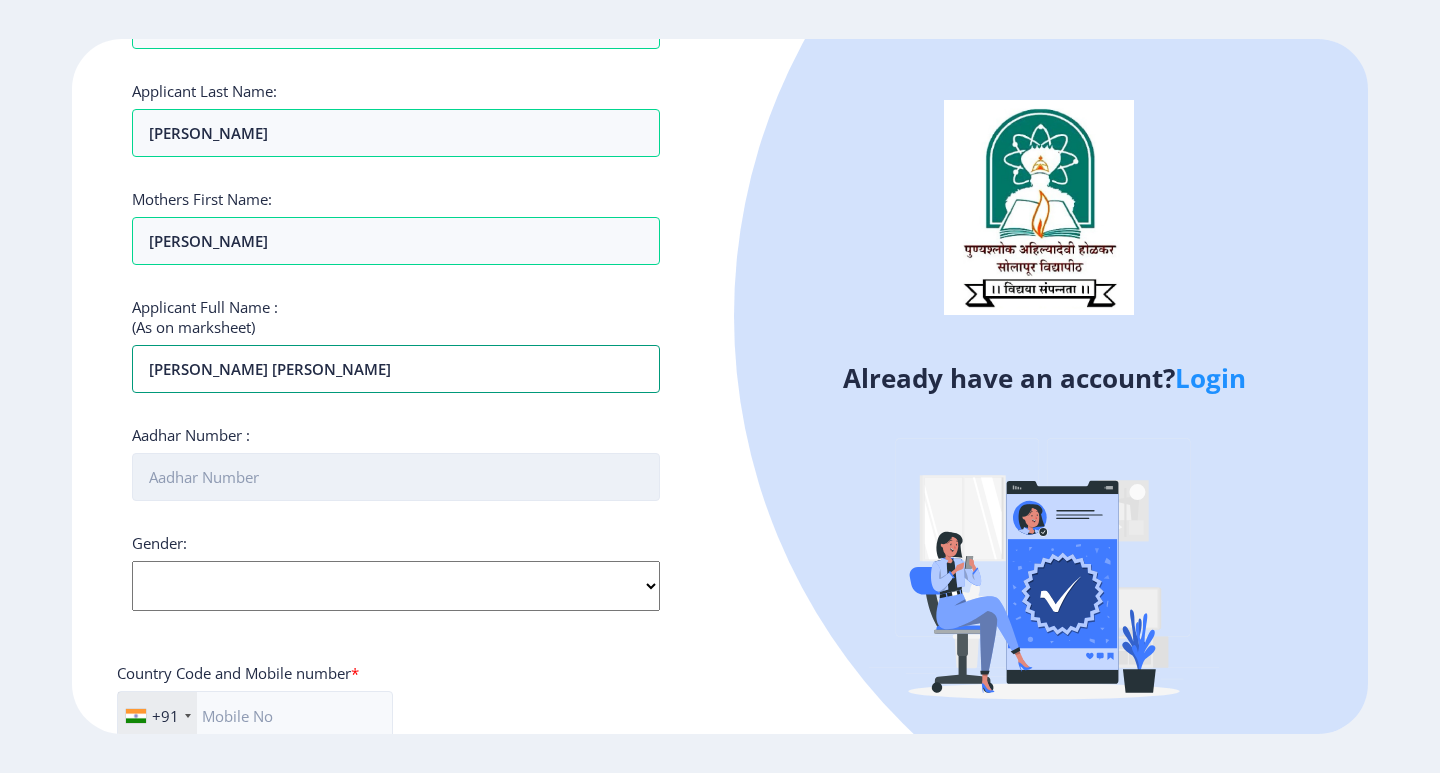type on "[PERSON_NAME] [PERSON_NAME]" 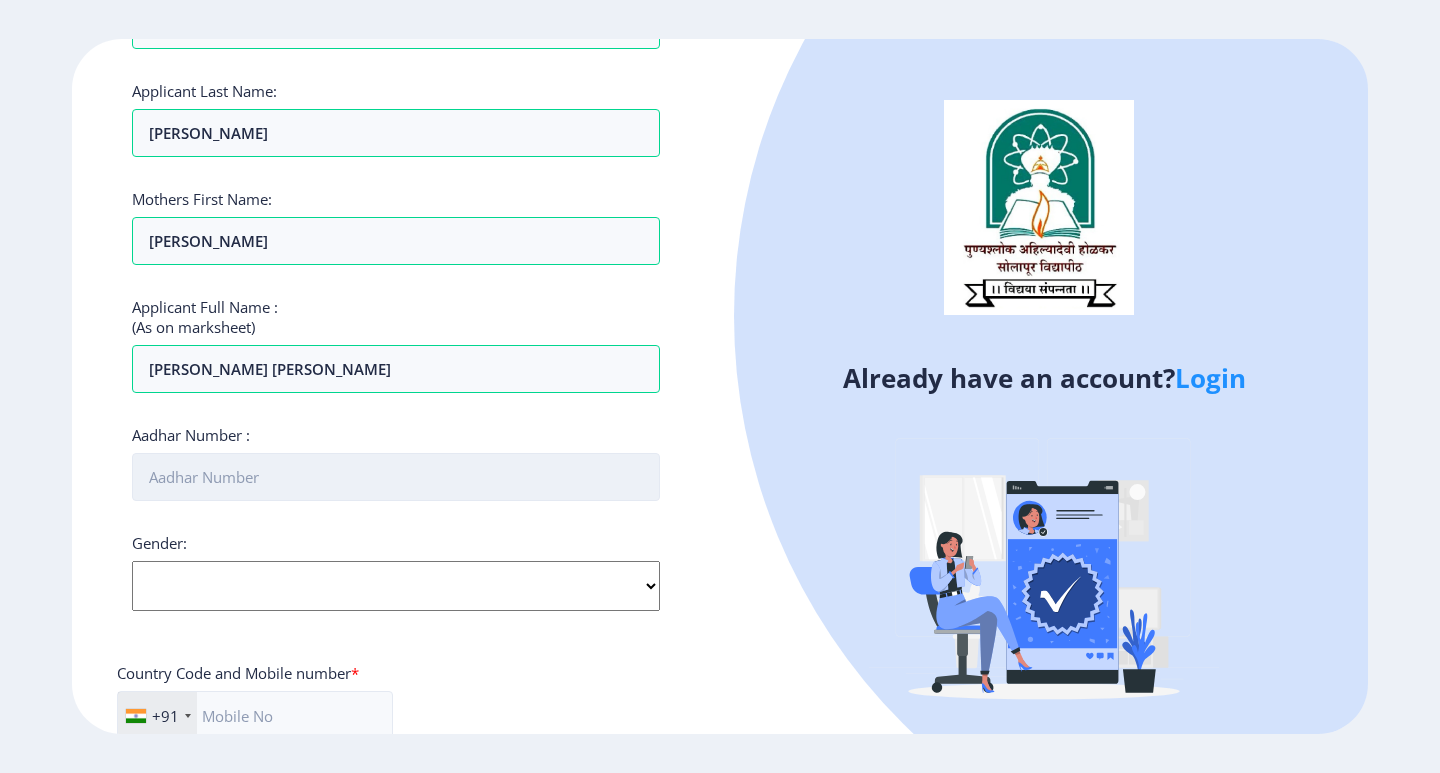 click on "Aadhar Number :" at bounding box center (396, 477) 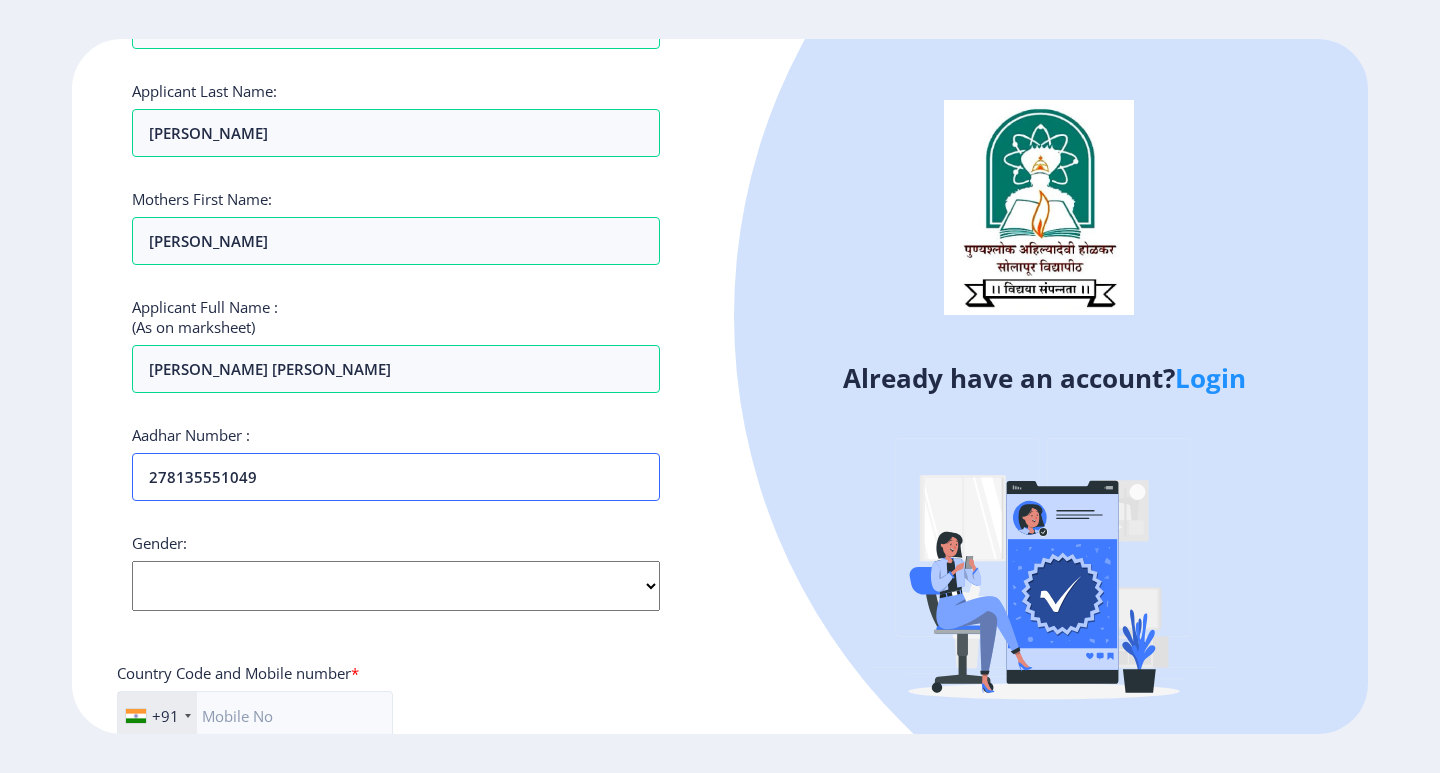 type on "278135551049" 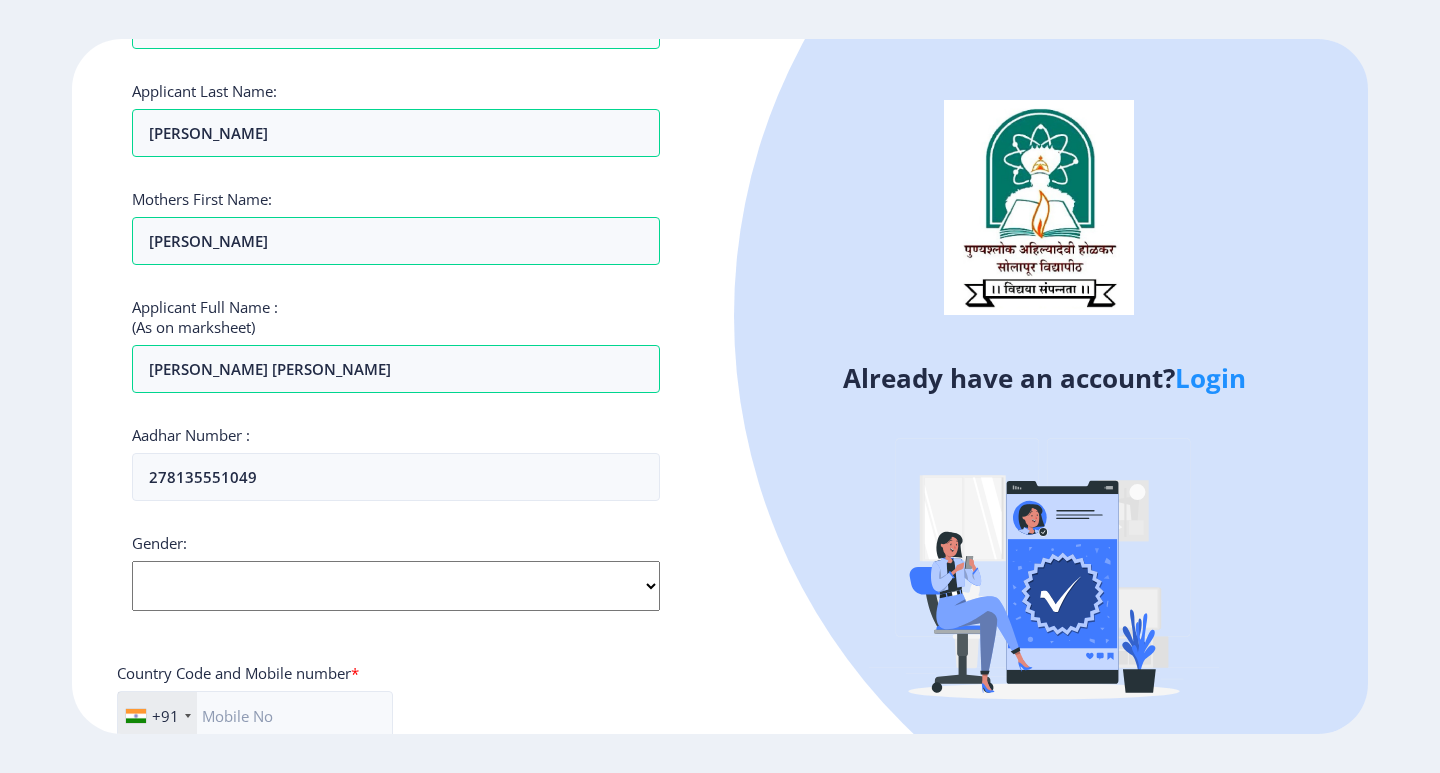 click on "Select Gender [DEMOGRAPHIC_DATA] [DEMOGRAPHIC_DATA] Other" 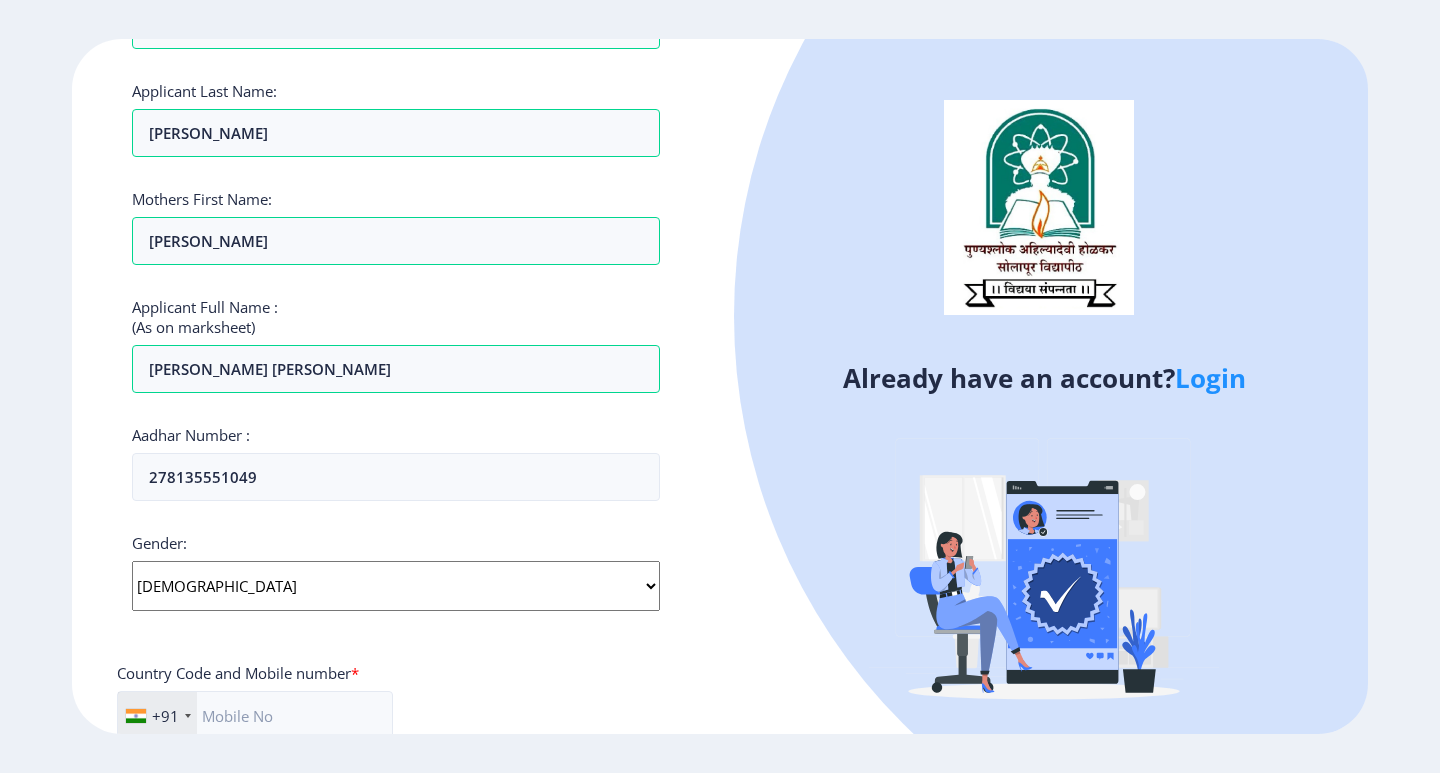 click on "Select Gender [DEMOGRAPHIC_DATA] [DEMOGRAPHIC_DATA] Other" 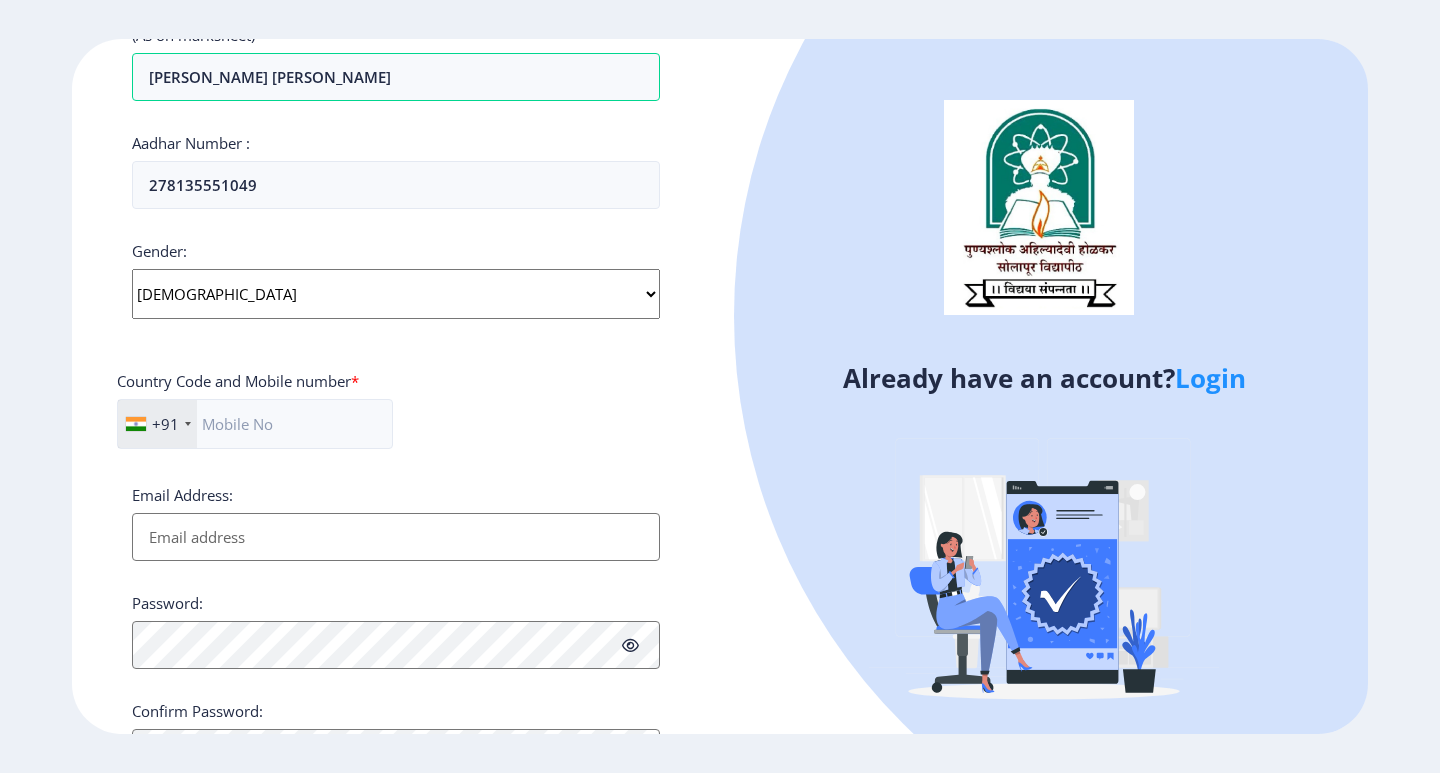 scroll, scrollTop: 600, scrollLeft: 0, axis: vertical 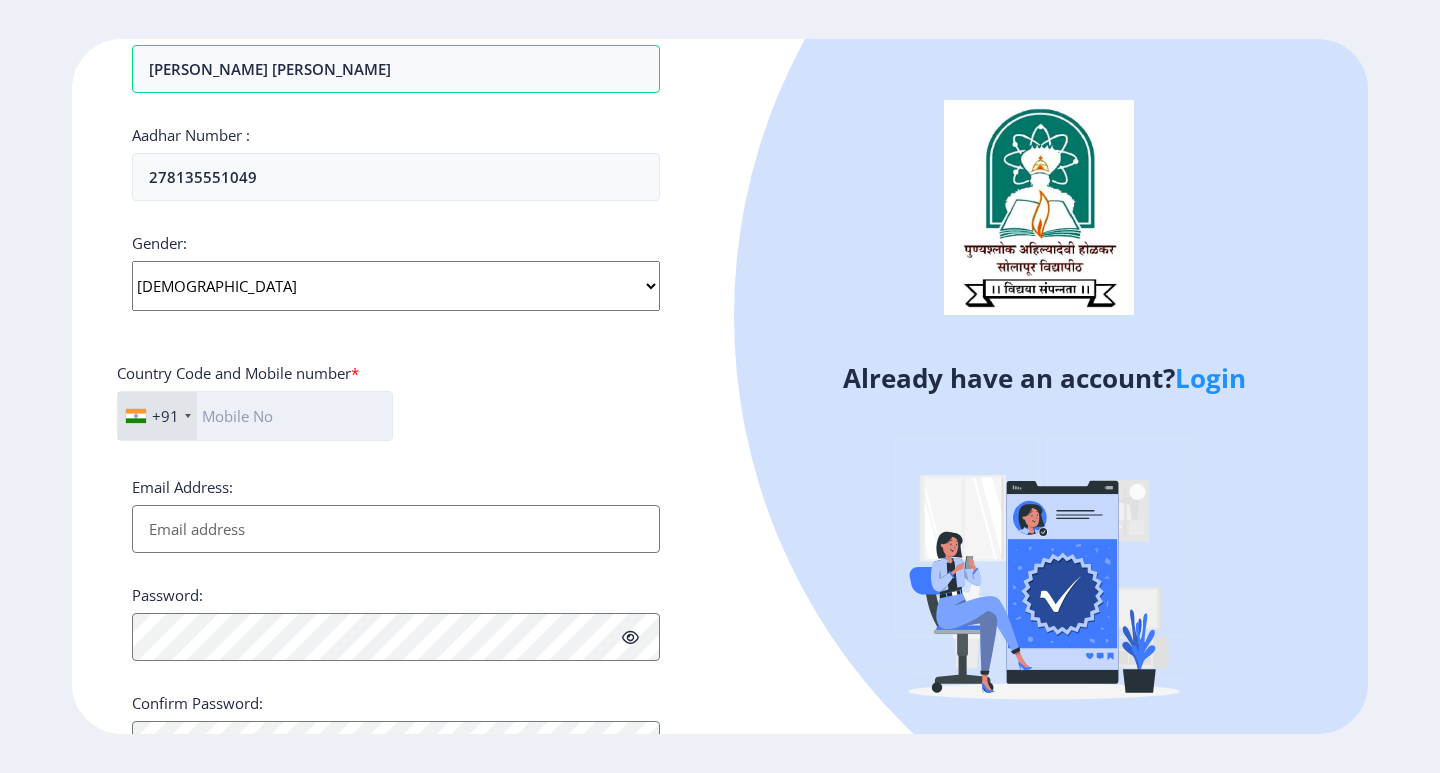 click 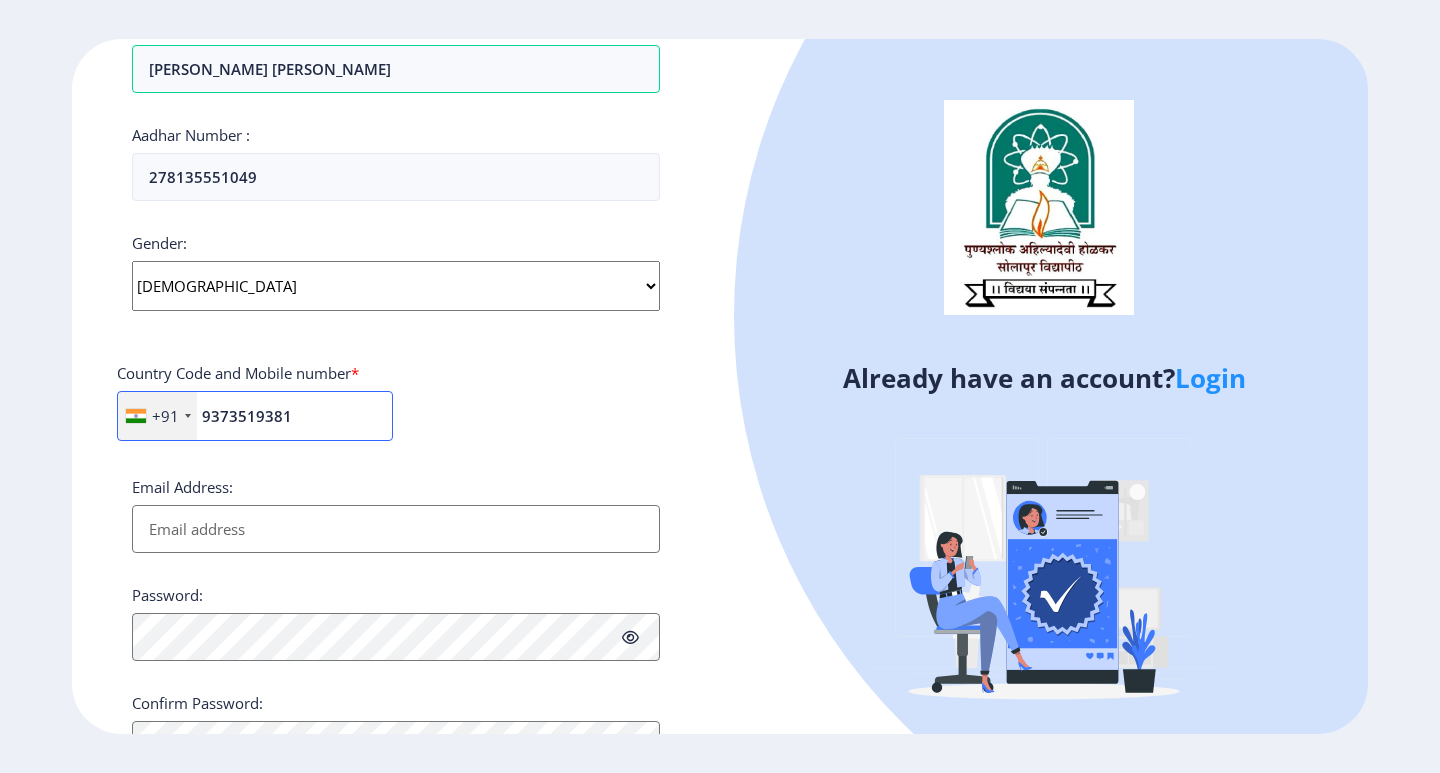 type on "9373519381" 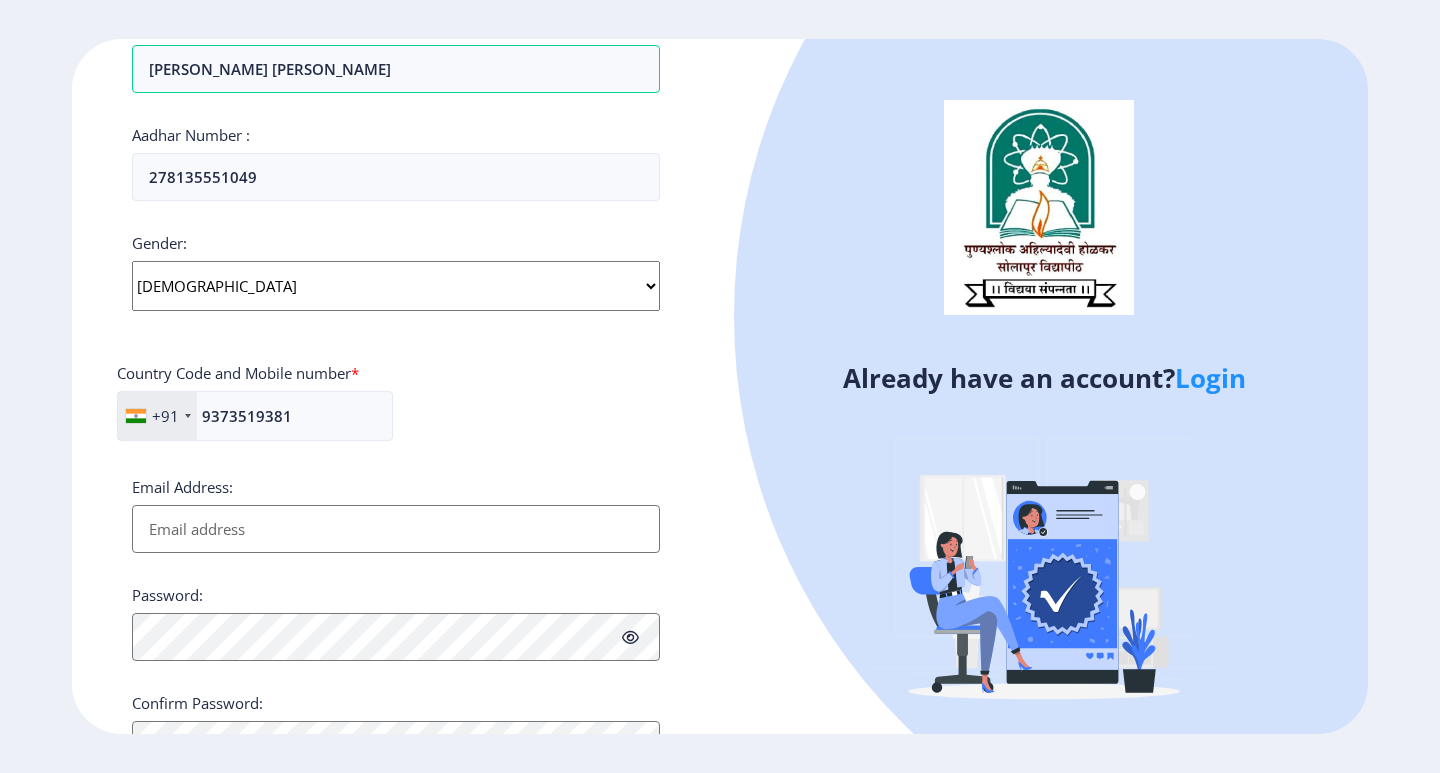 click on "Email Address:" at bounding box center [396, 529] 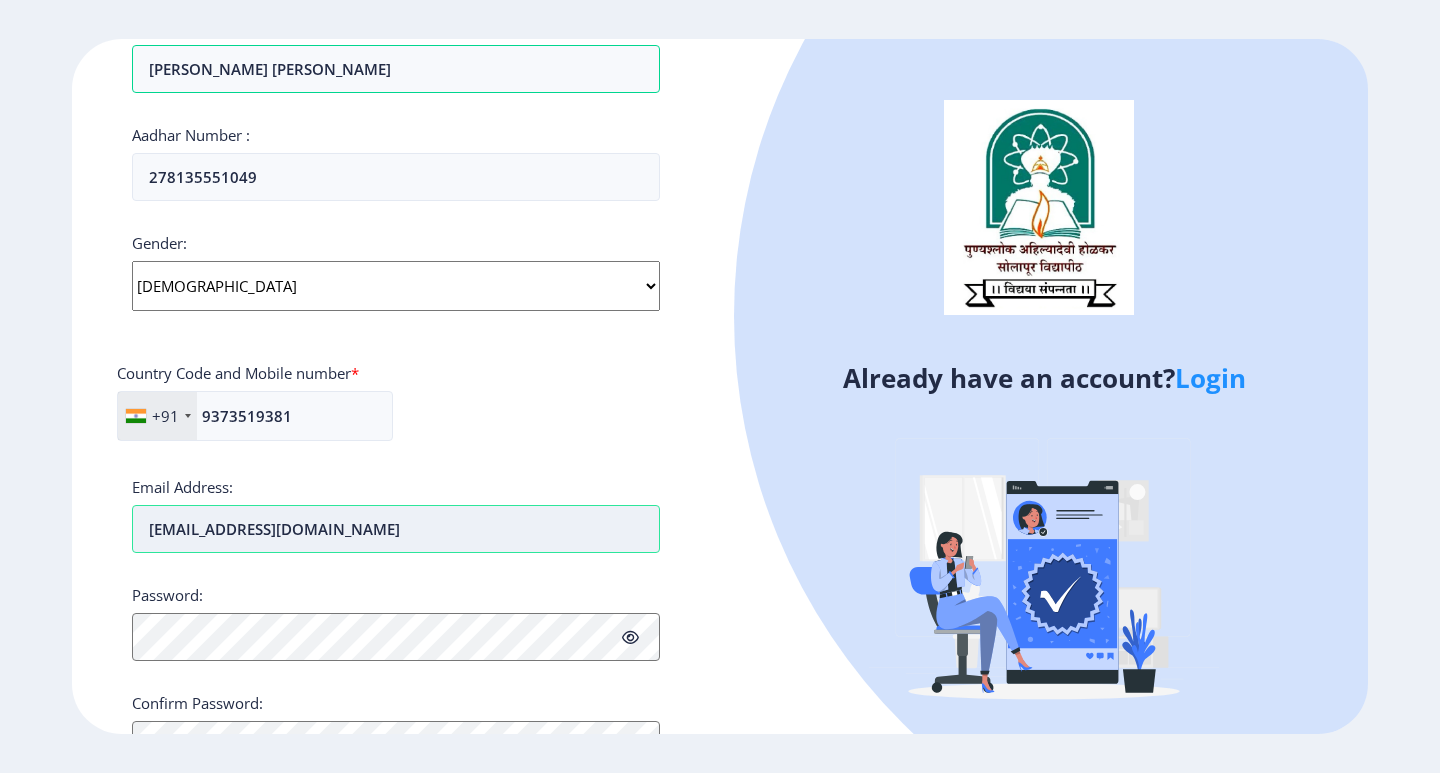 type on "[EMAIL_ADDRESS][DOMAIN_NAME]" 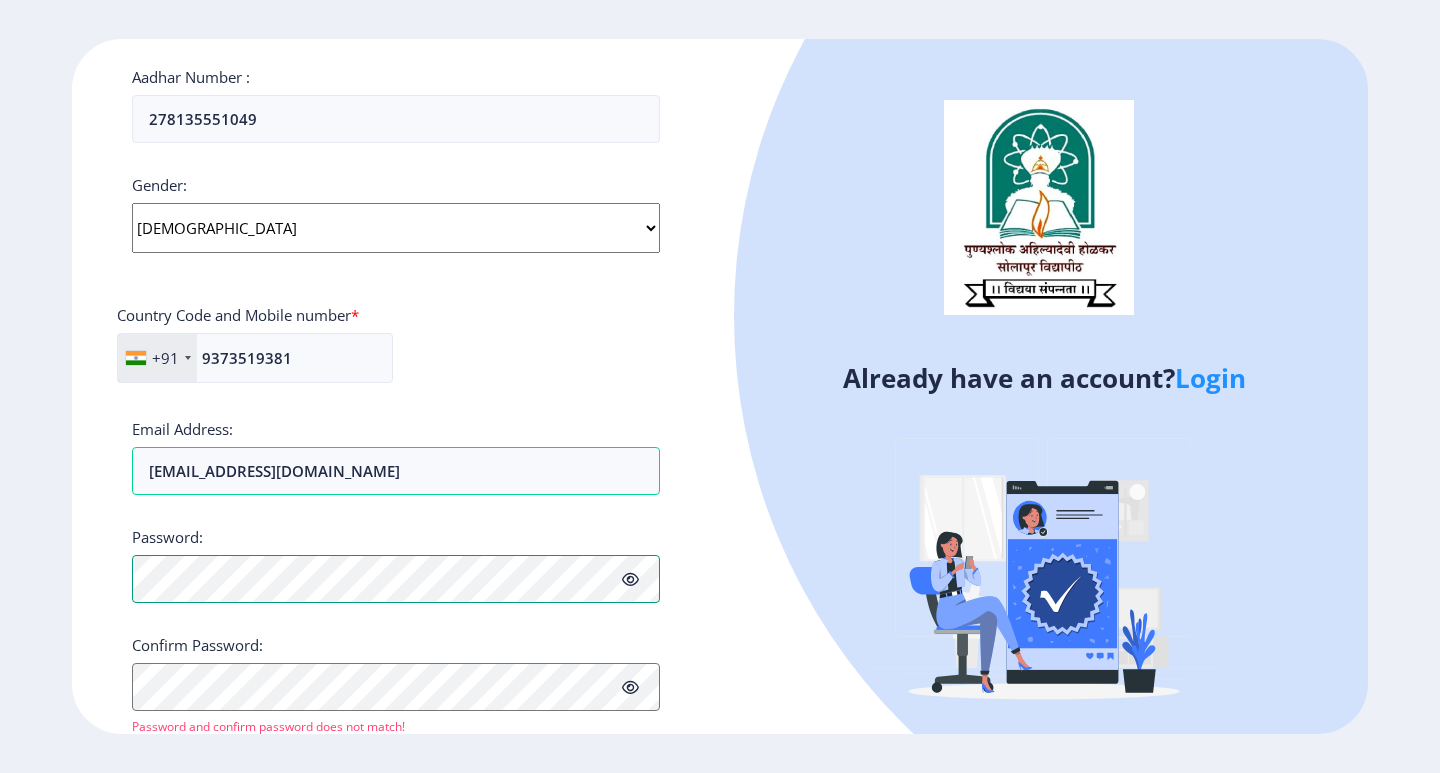 scroll, scrollTop: 720, scrollLeft: 0, axis: vertical 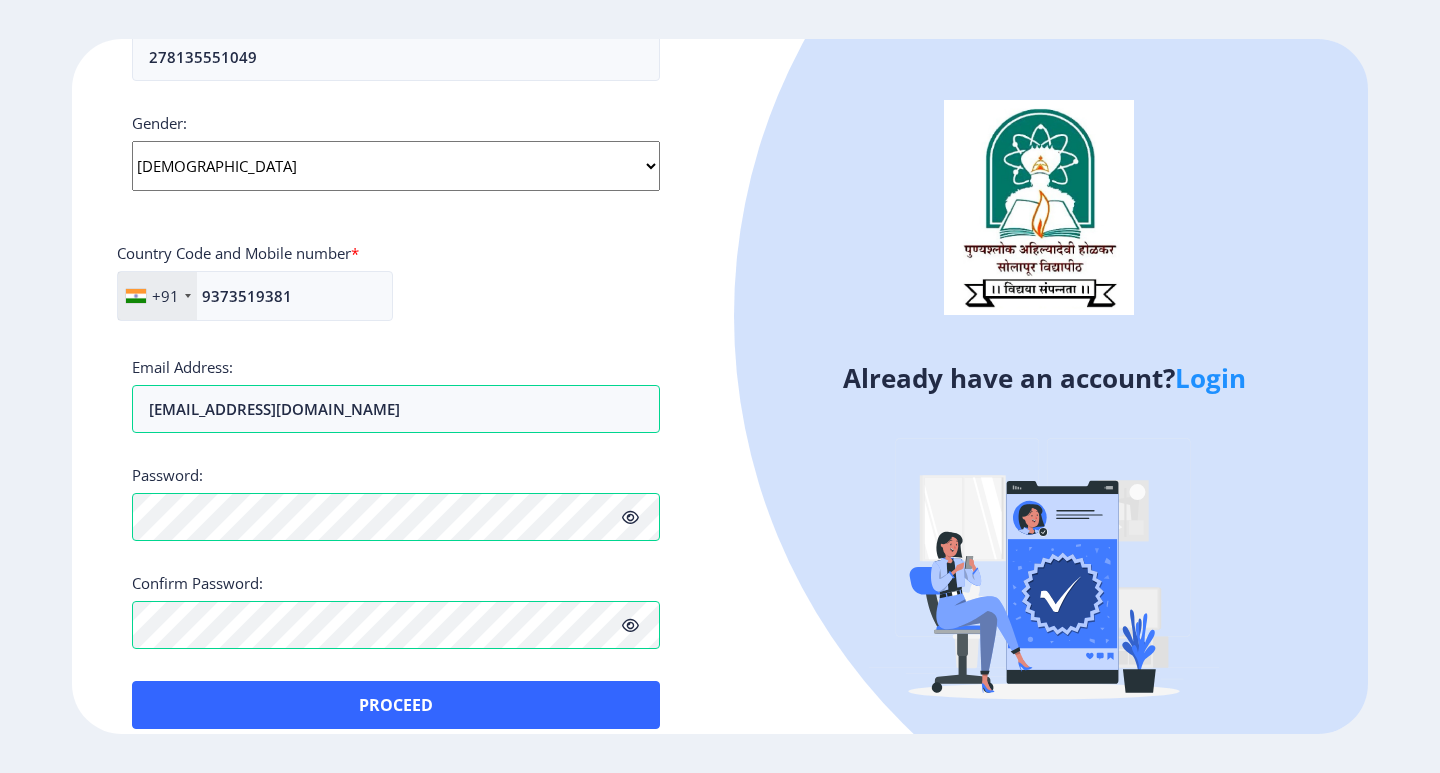 click 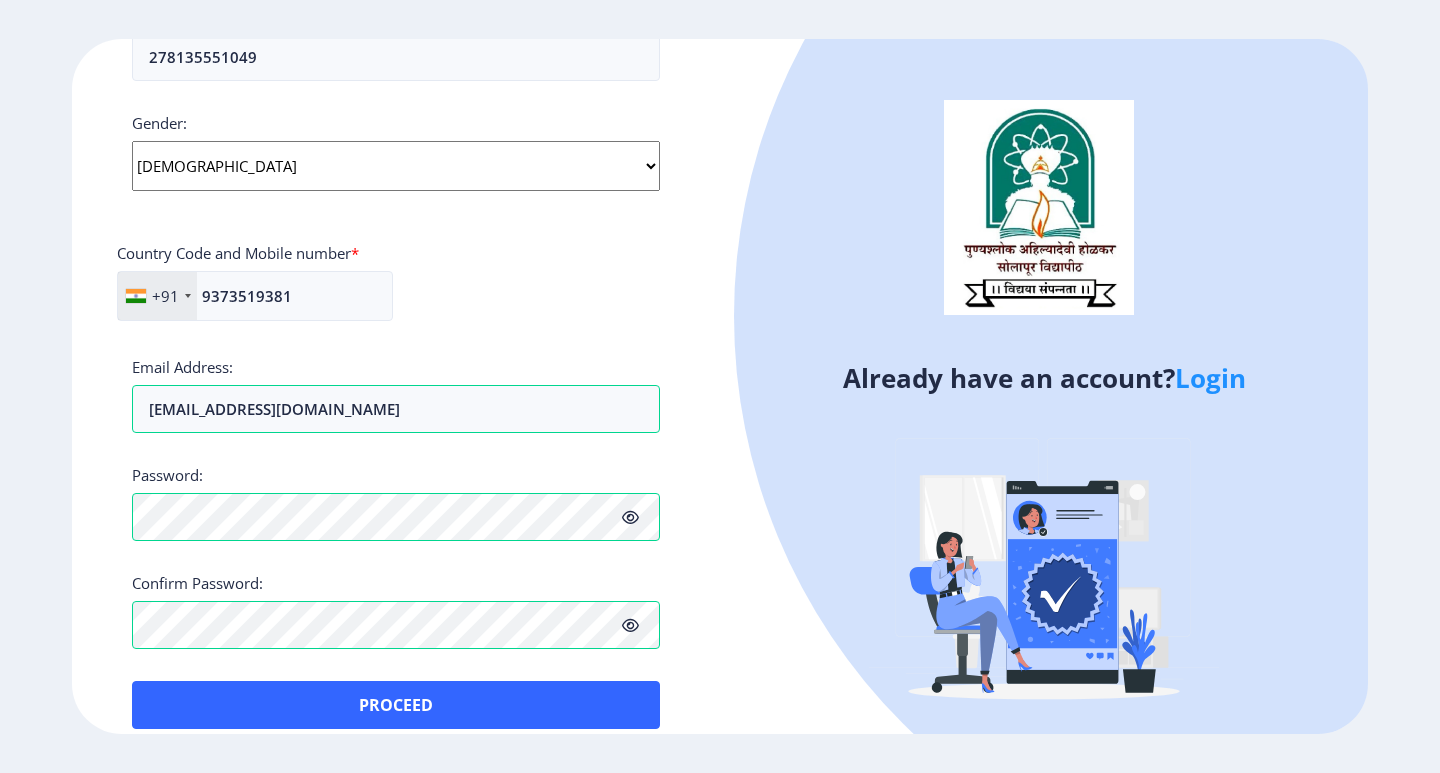 click 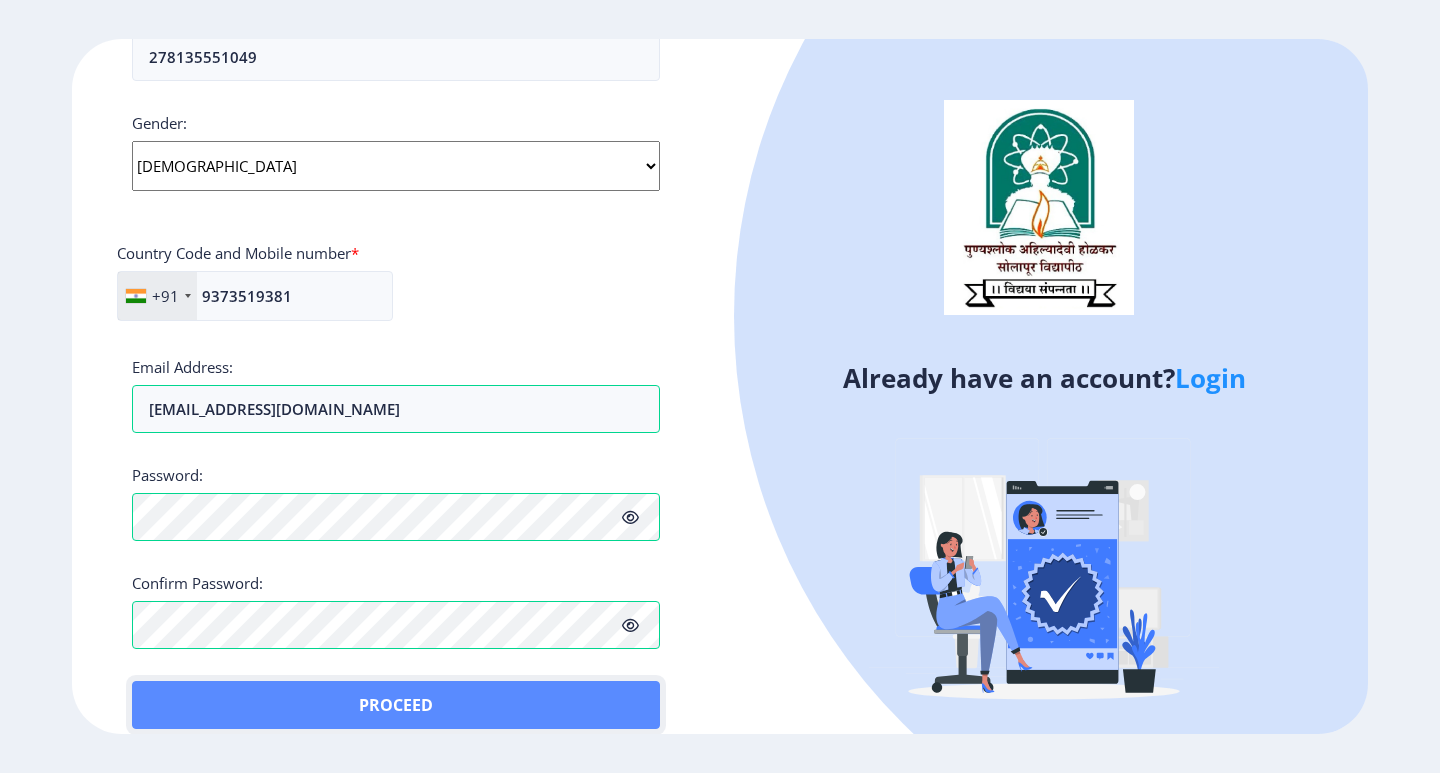 click on "Proceed" 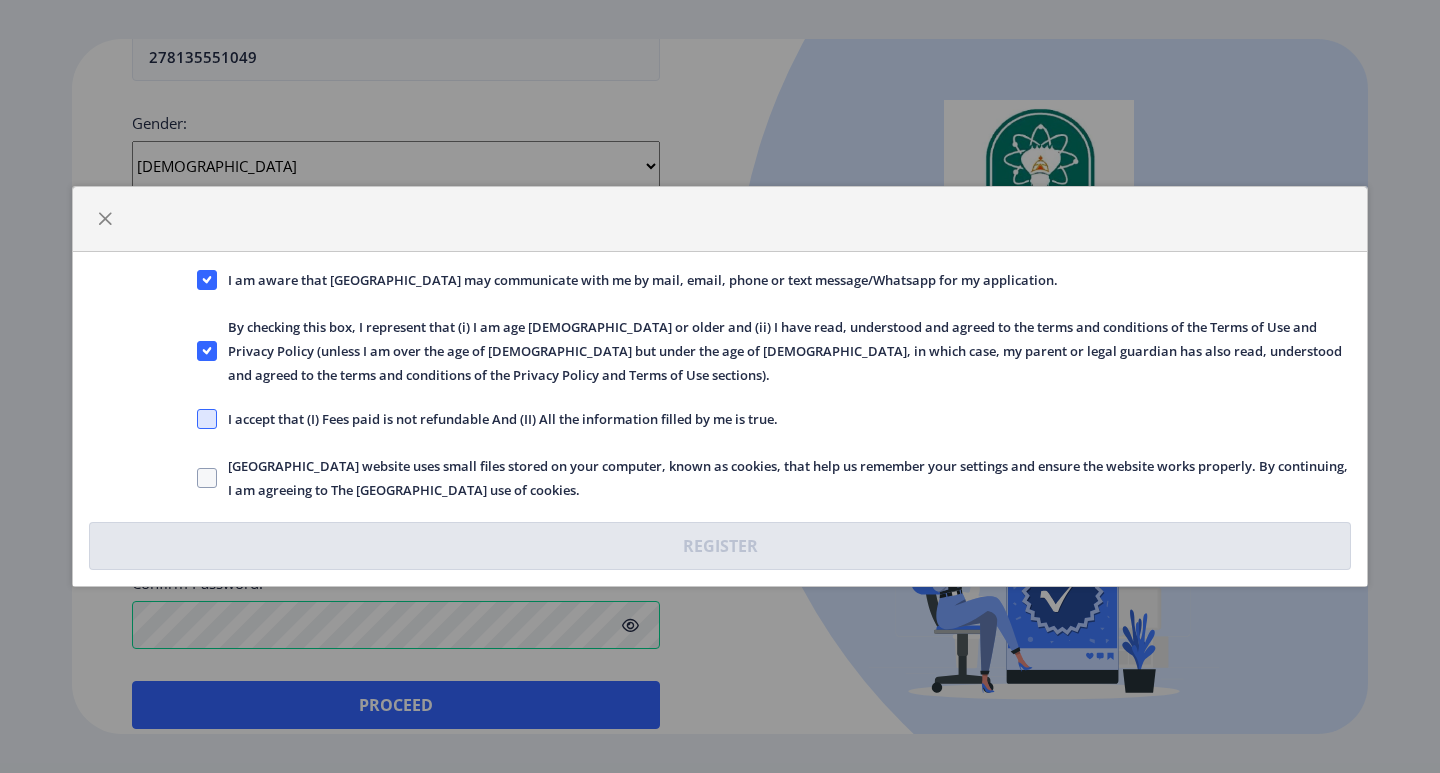 click 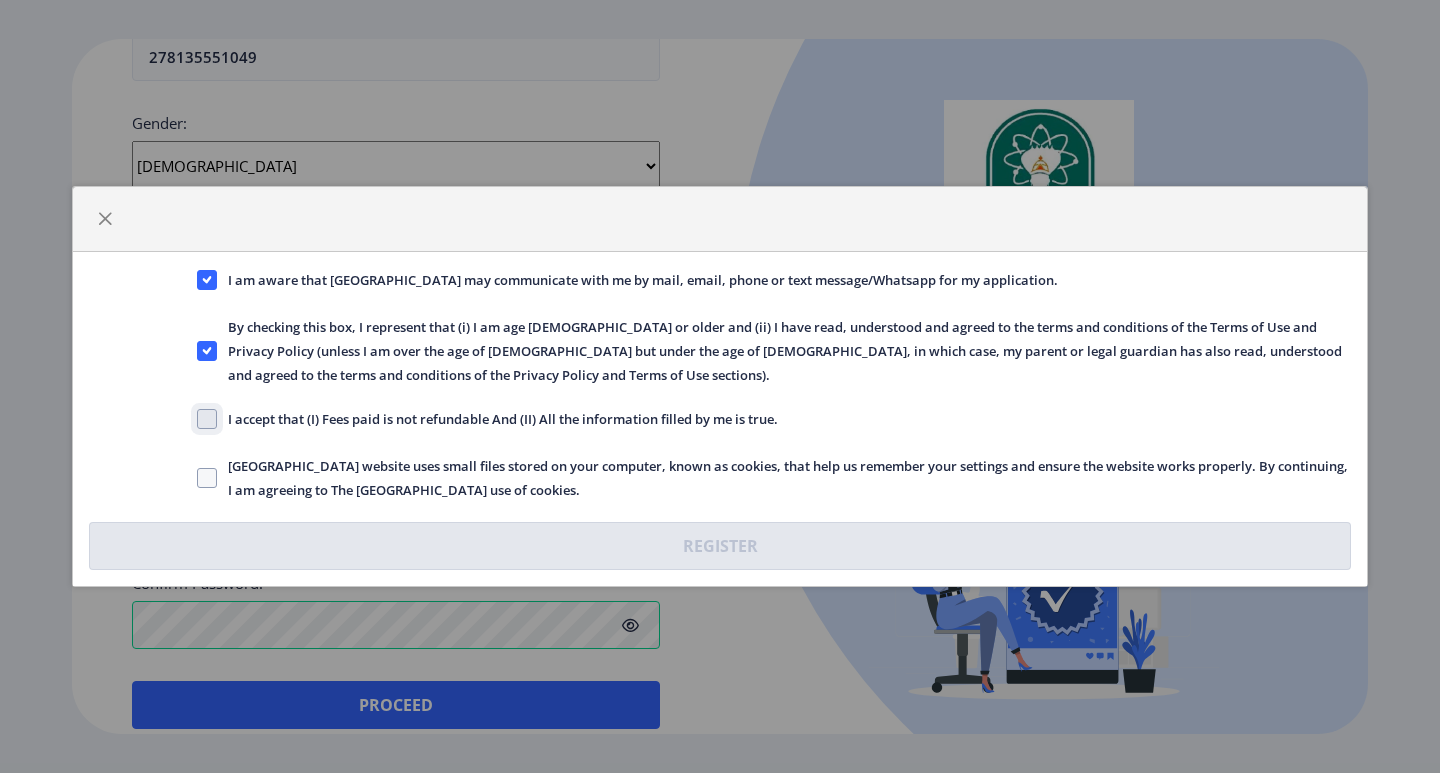 checkbox on "true" 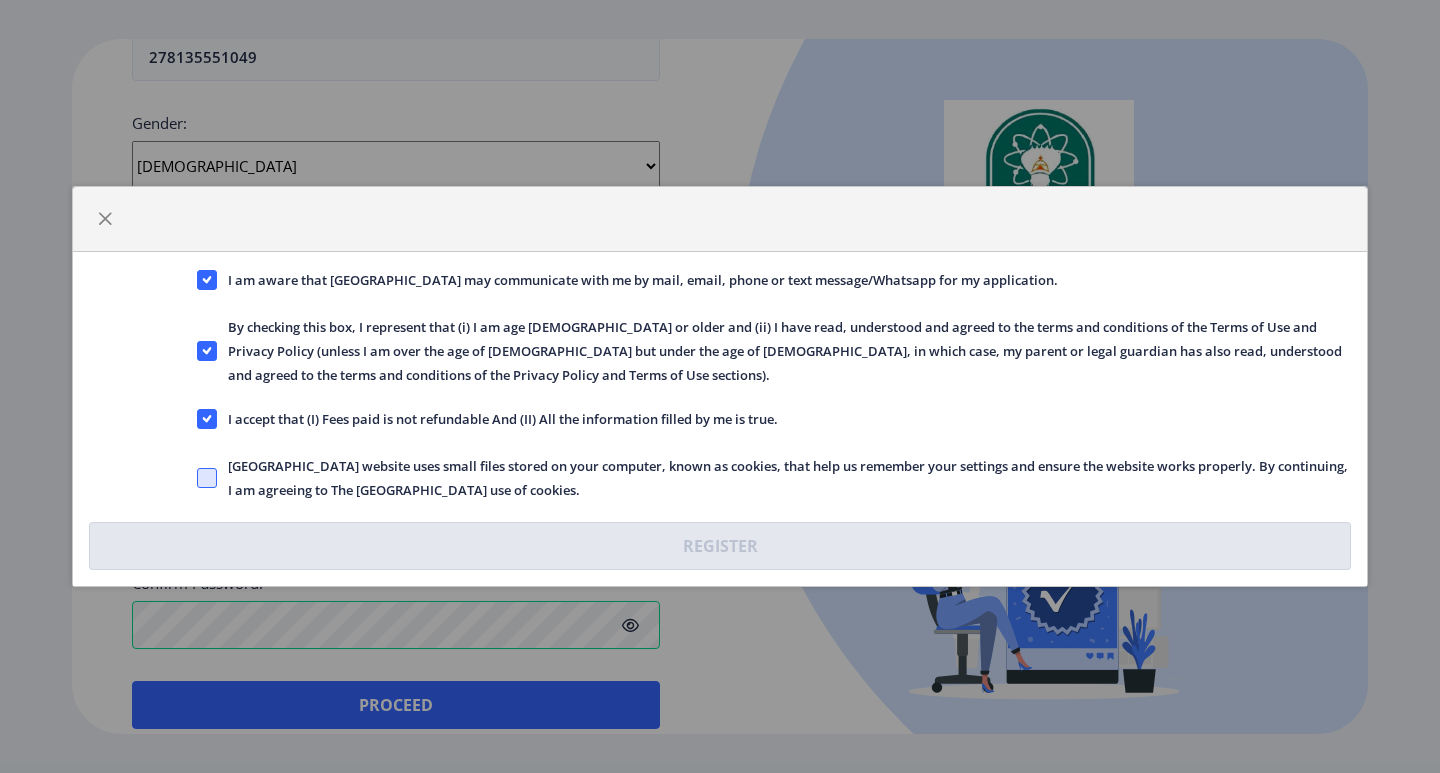 click 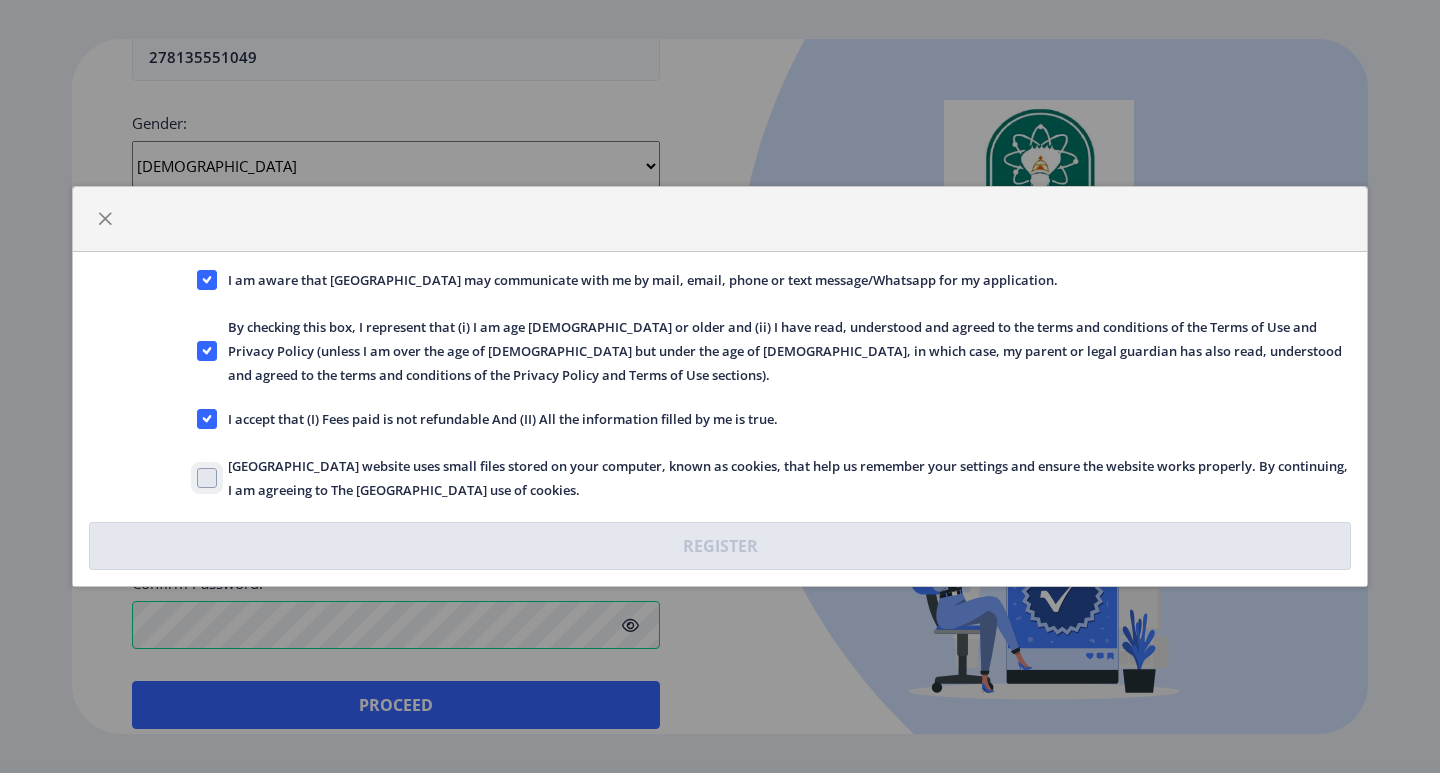click on "[GEOGRAPHIC_DATA] website uses small files stored on your computer, known as cookies, that help us remember your settings and ensure the website works properly. By continuing, I am agreeing to The [GEOGRAPHIC_DATA] use of cookies." 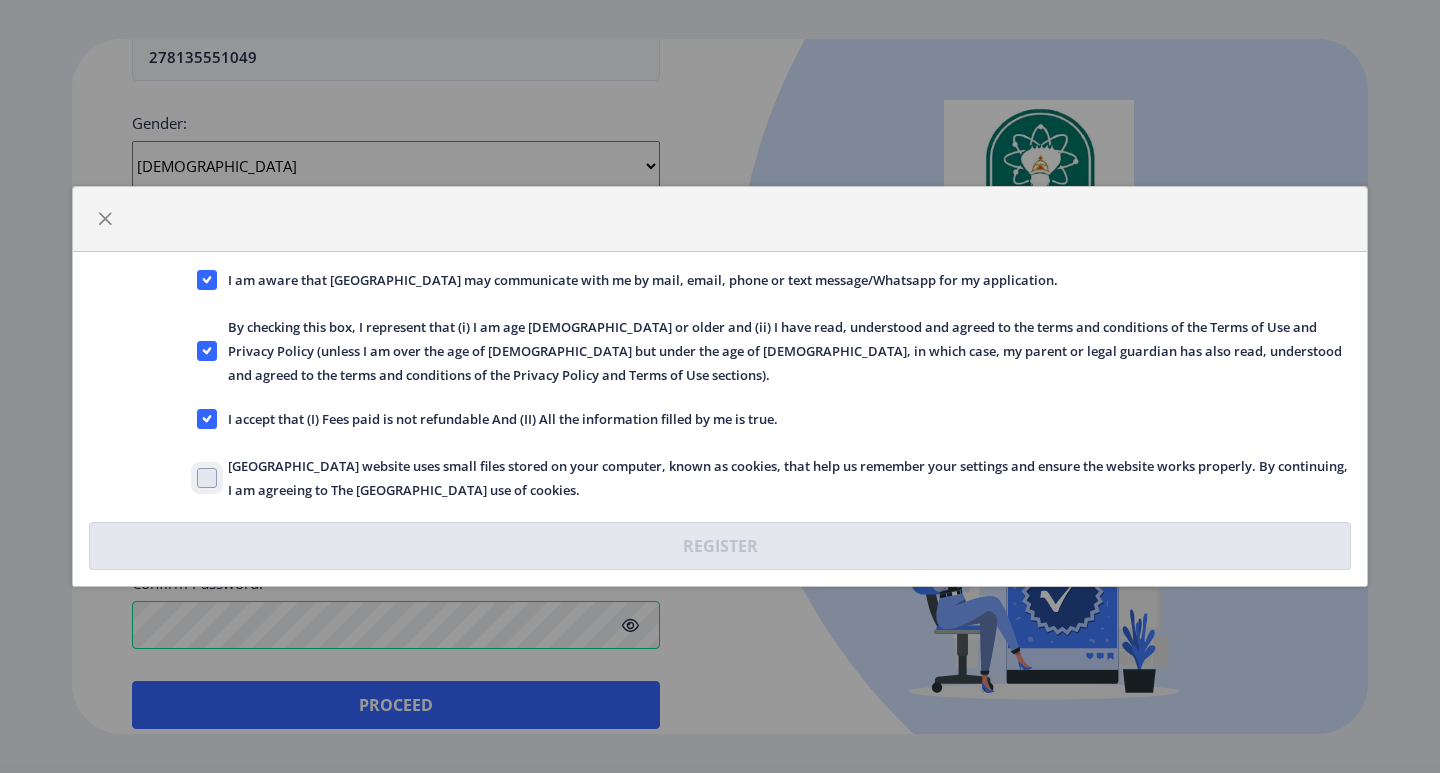 checkbox on "true" 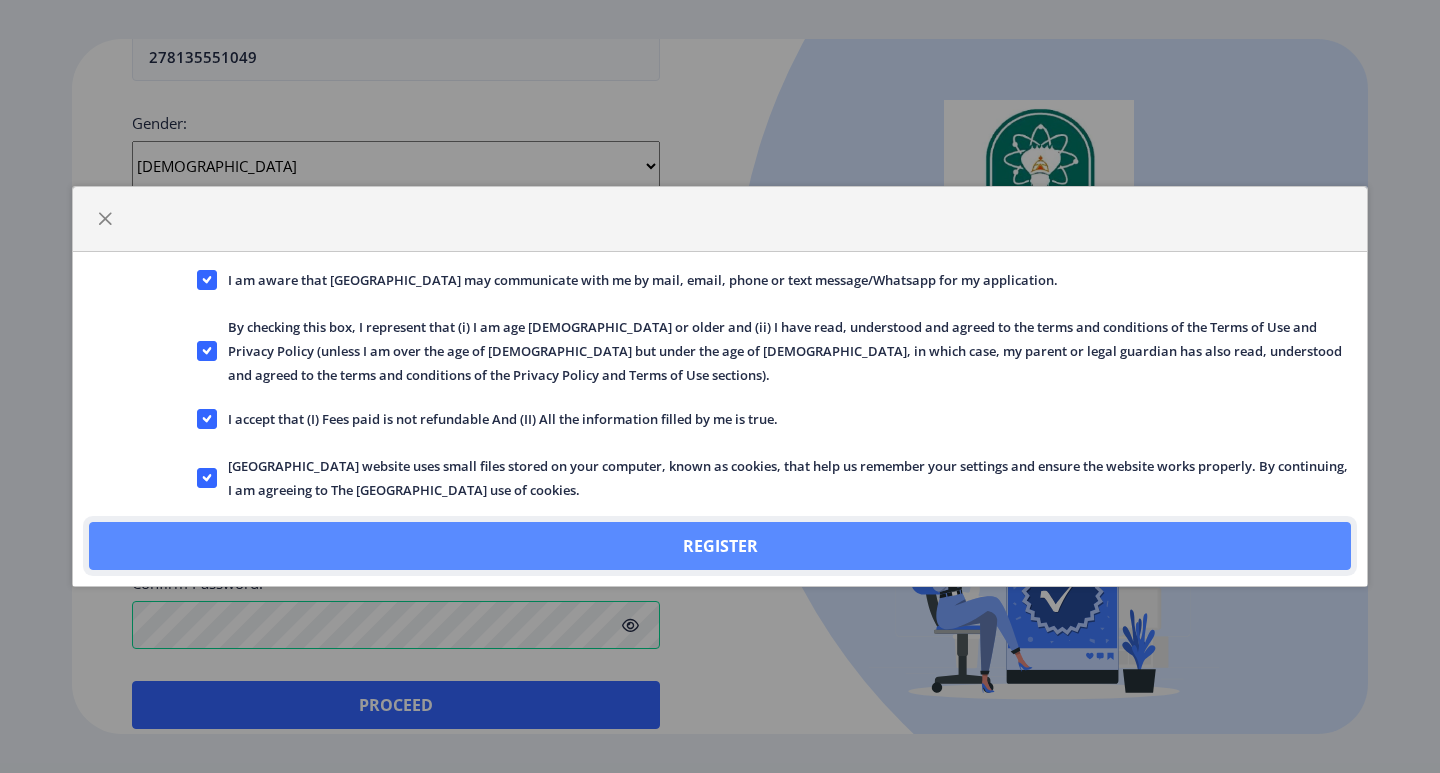 click on "Register" 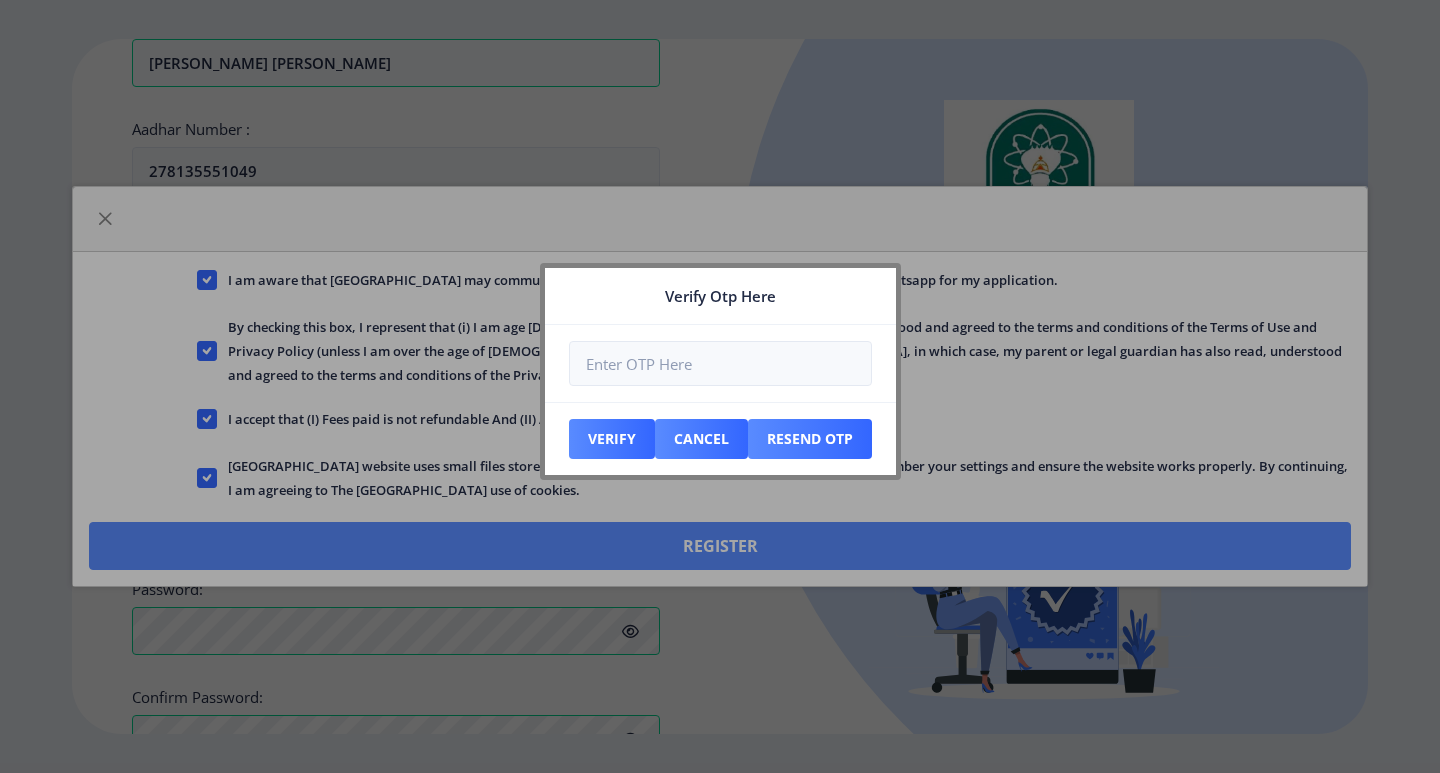 scroll, scrollTop: 834, scrollLeft: 0, axis: vertical 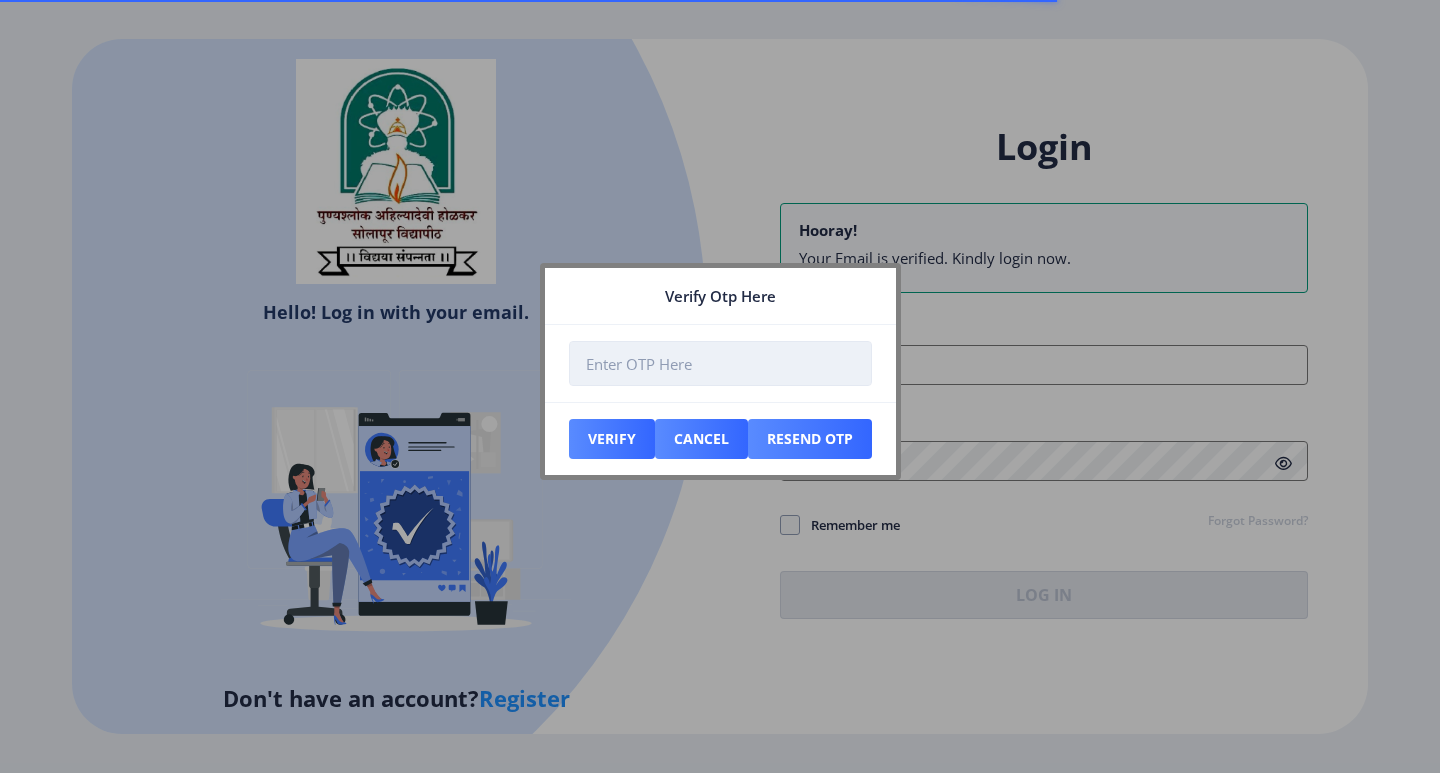 click at bounding box center (720, 363) 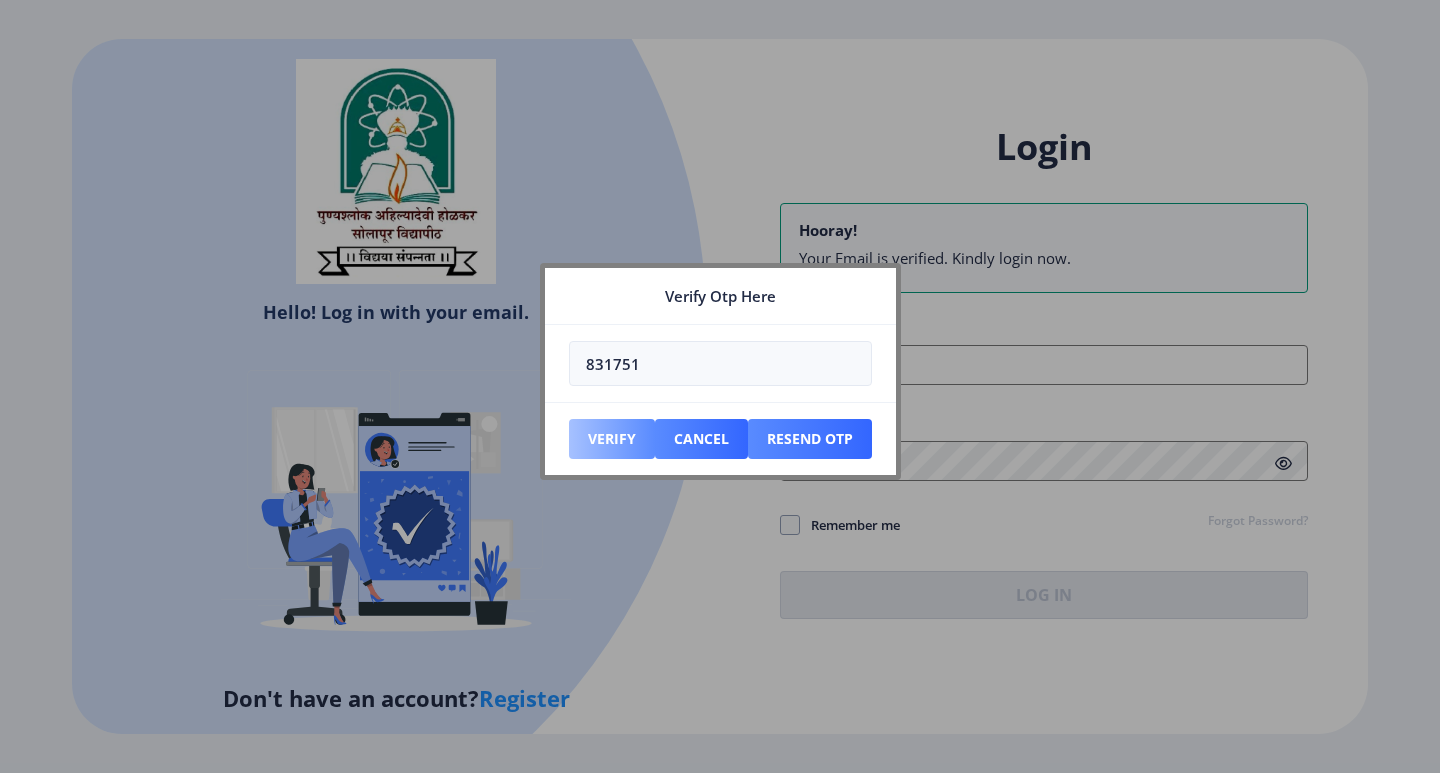 type on "831751" 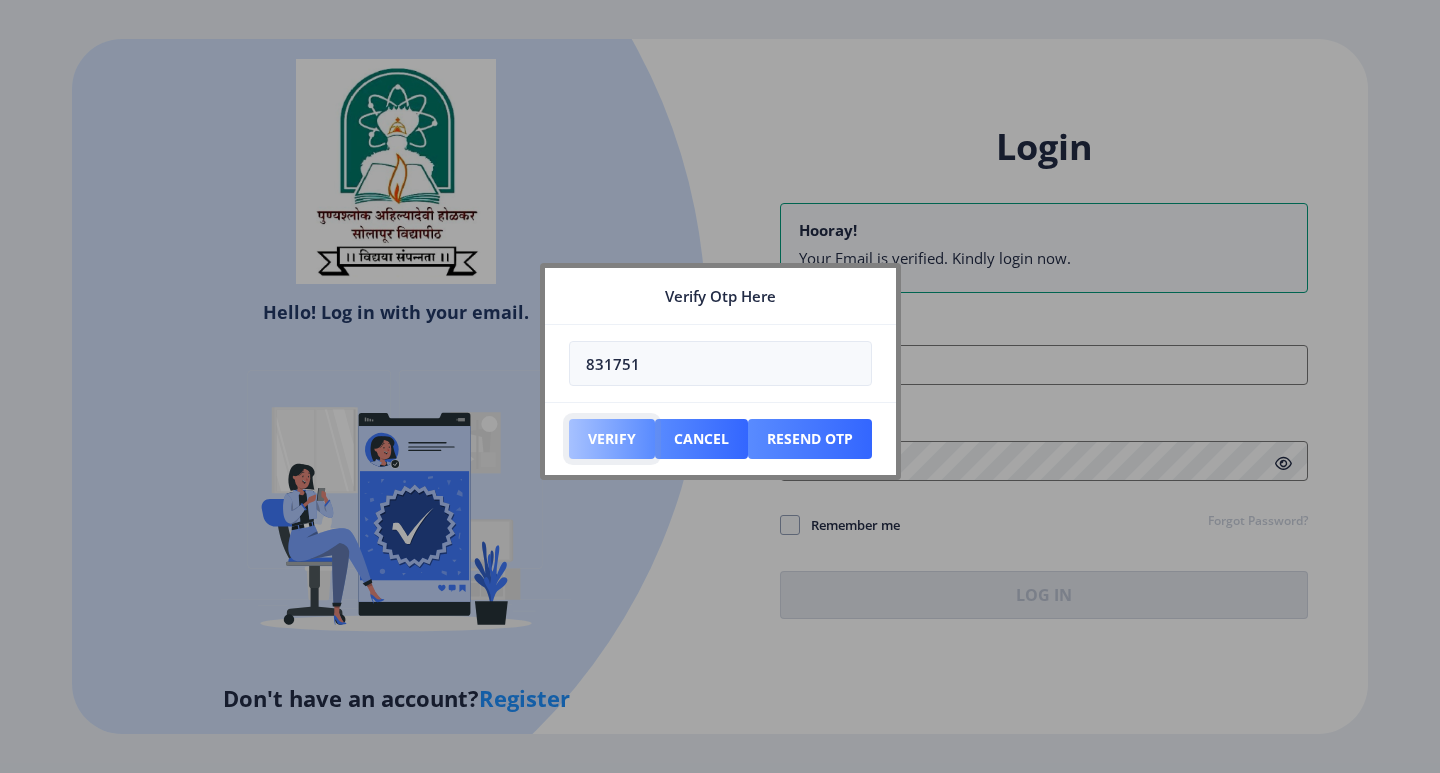 click on "Verify" at bounding box center (612, 439) 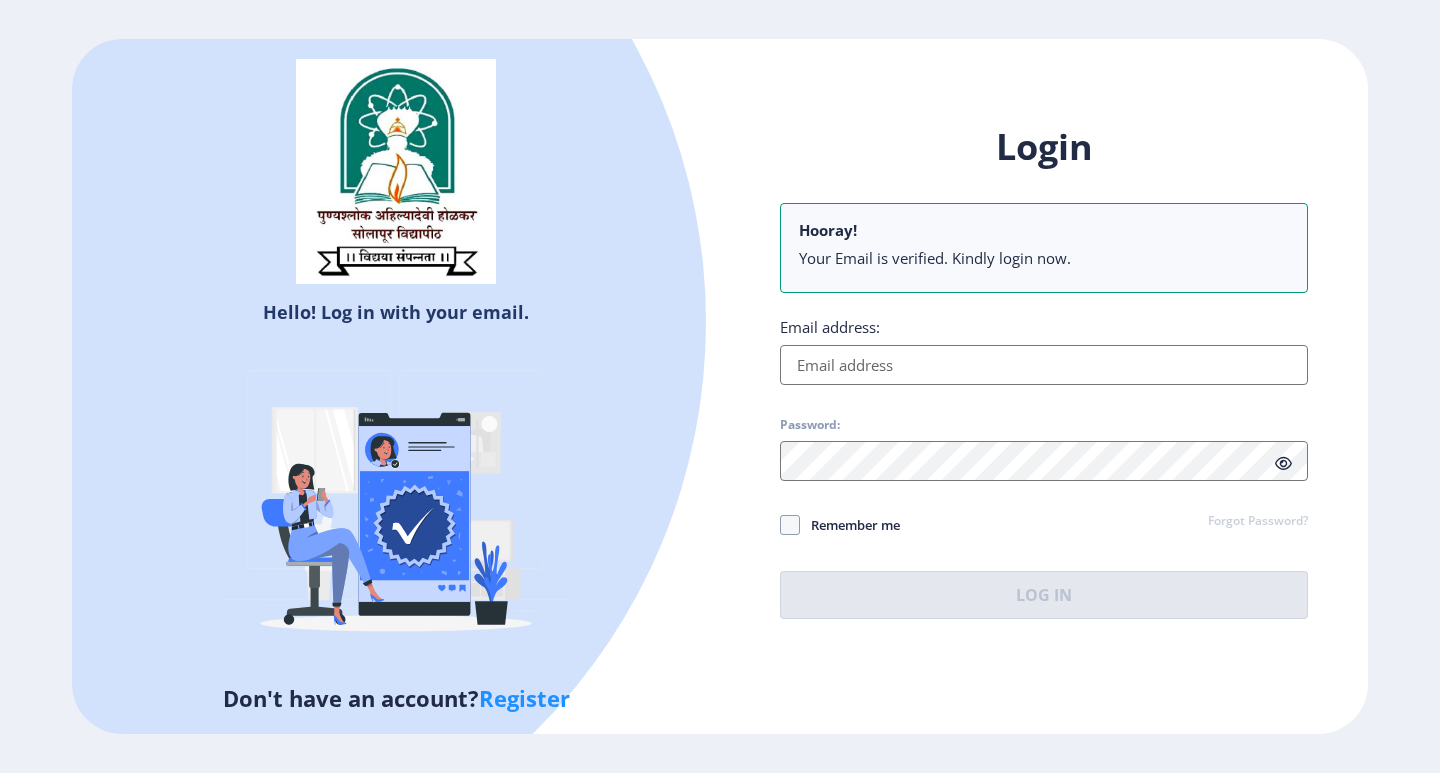 click on "Email address:" at bounding box center (1044, 365) 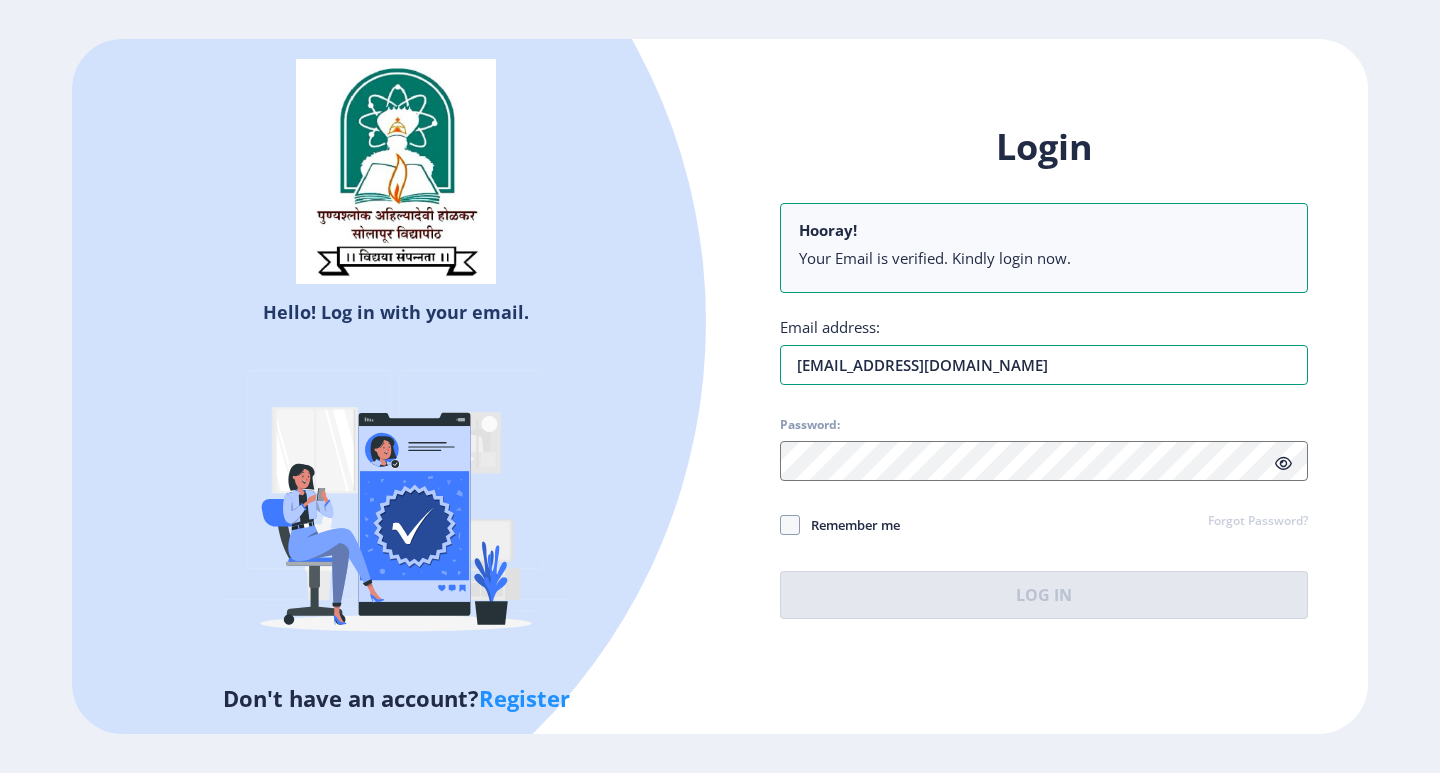 type on "[EMAIL_ADDRESS][DOMAIN_NAME]" 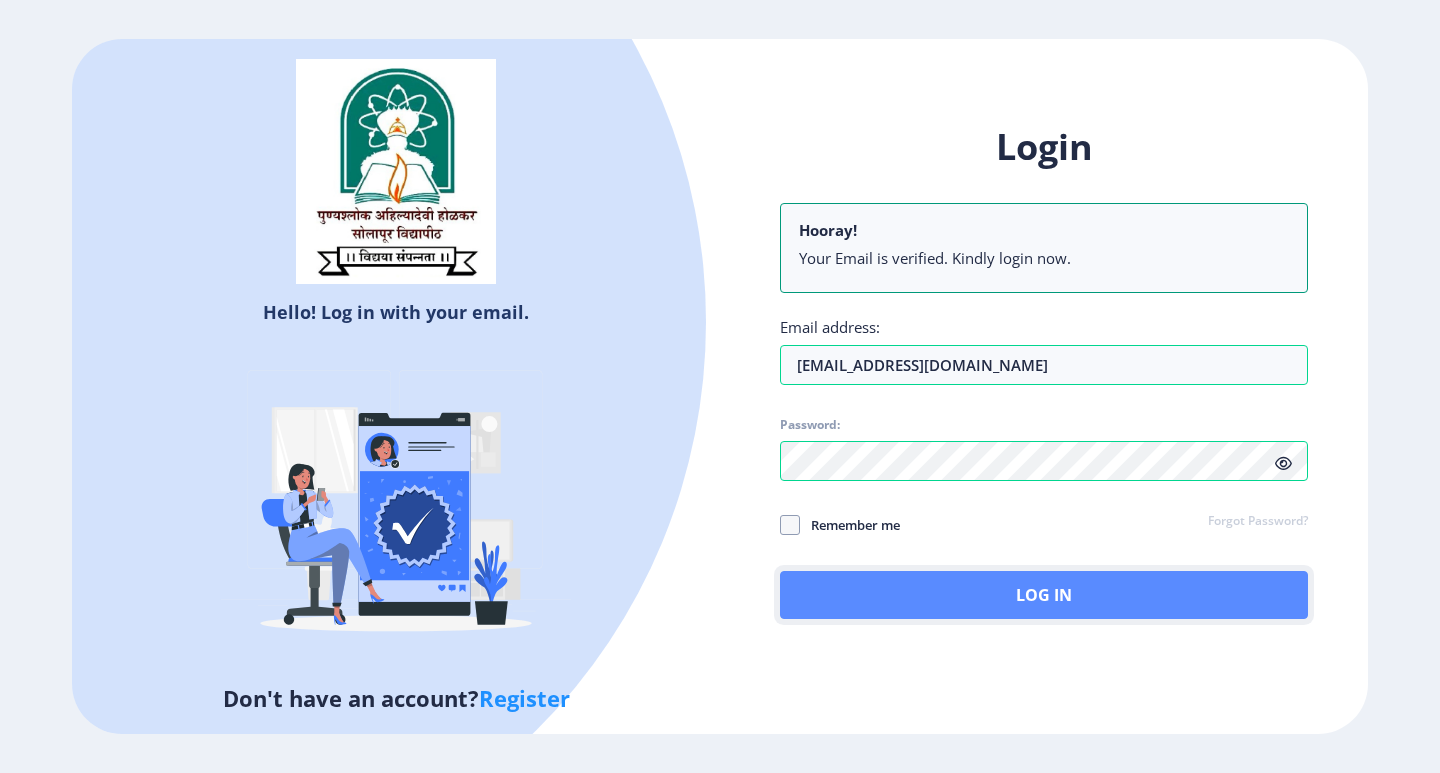click on "Log In" 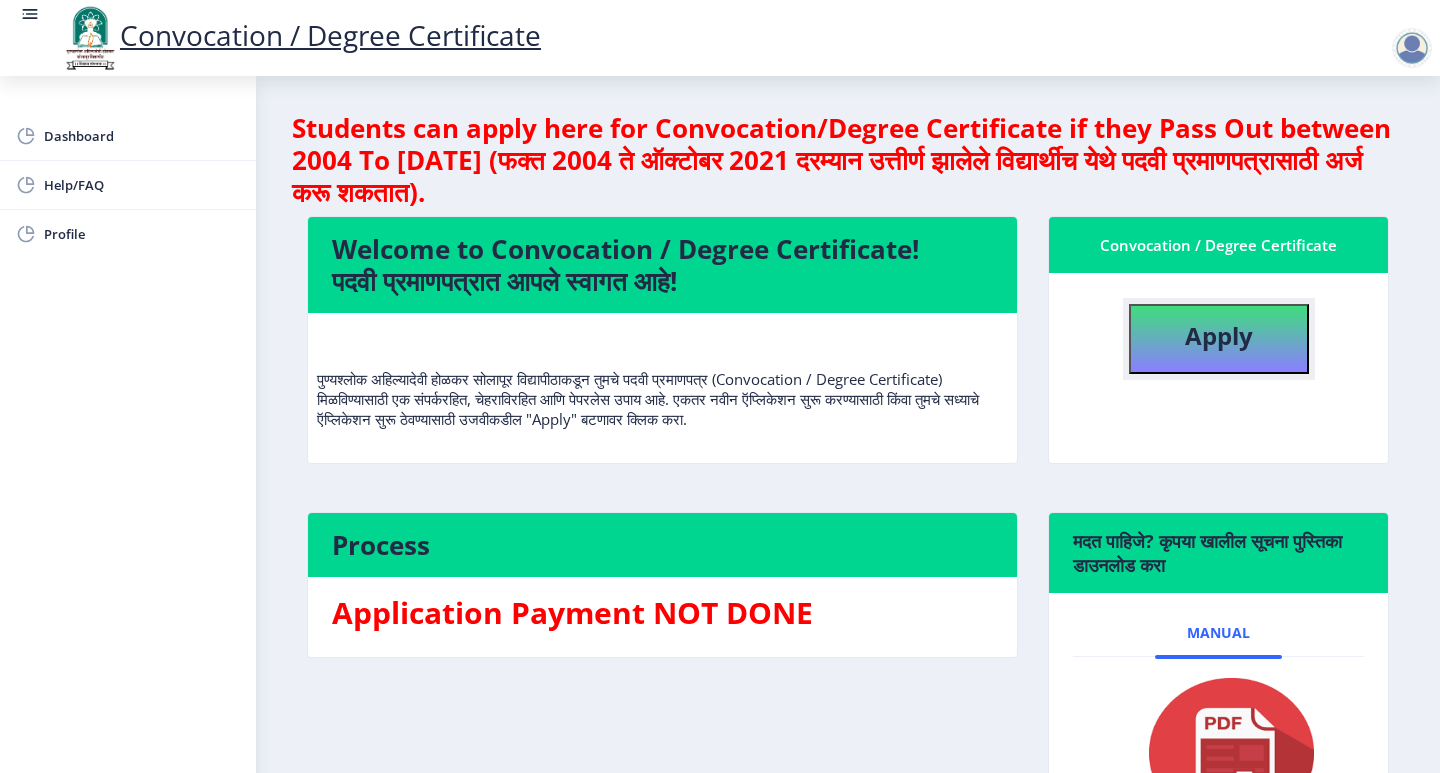 click on "Apply" 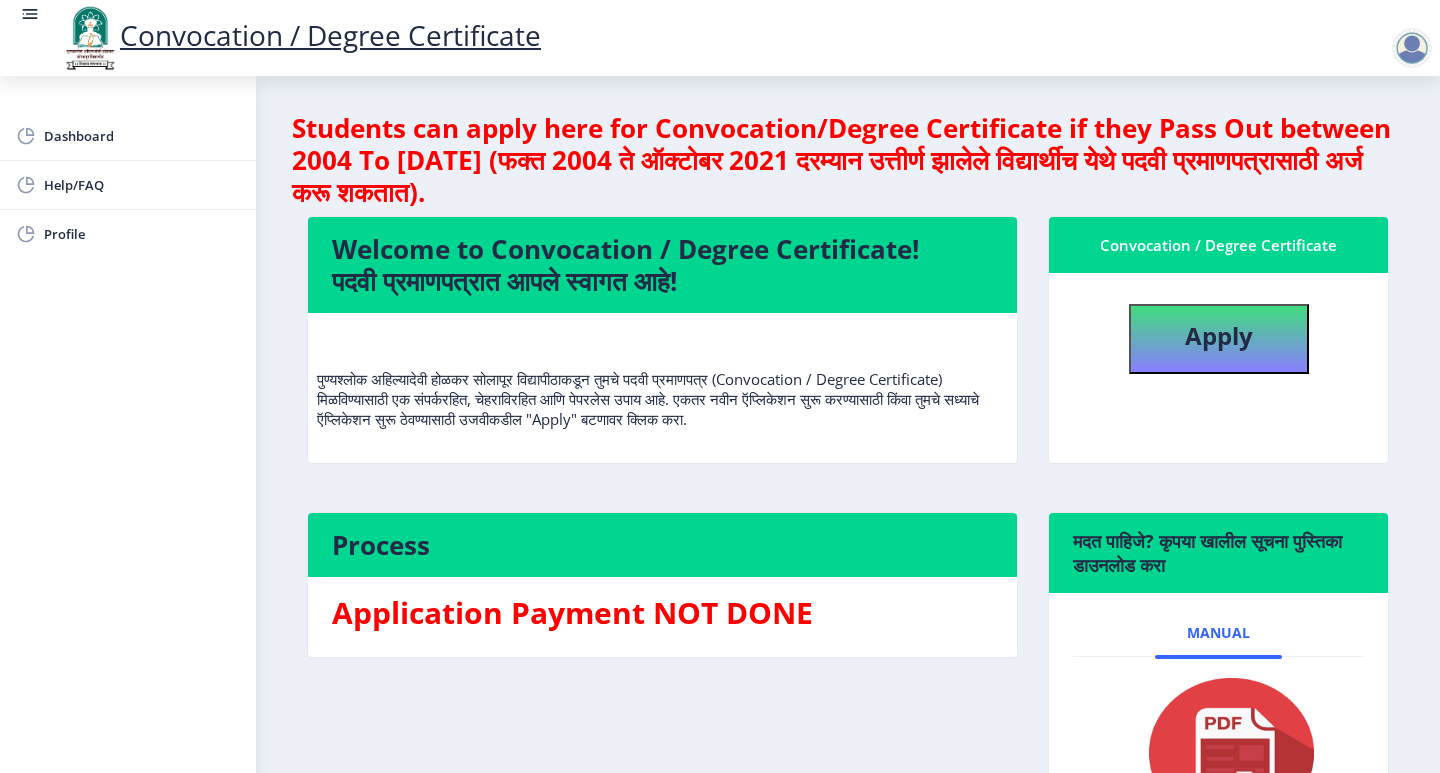 select 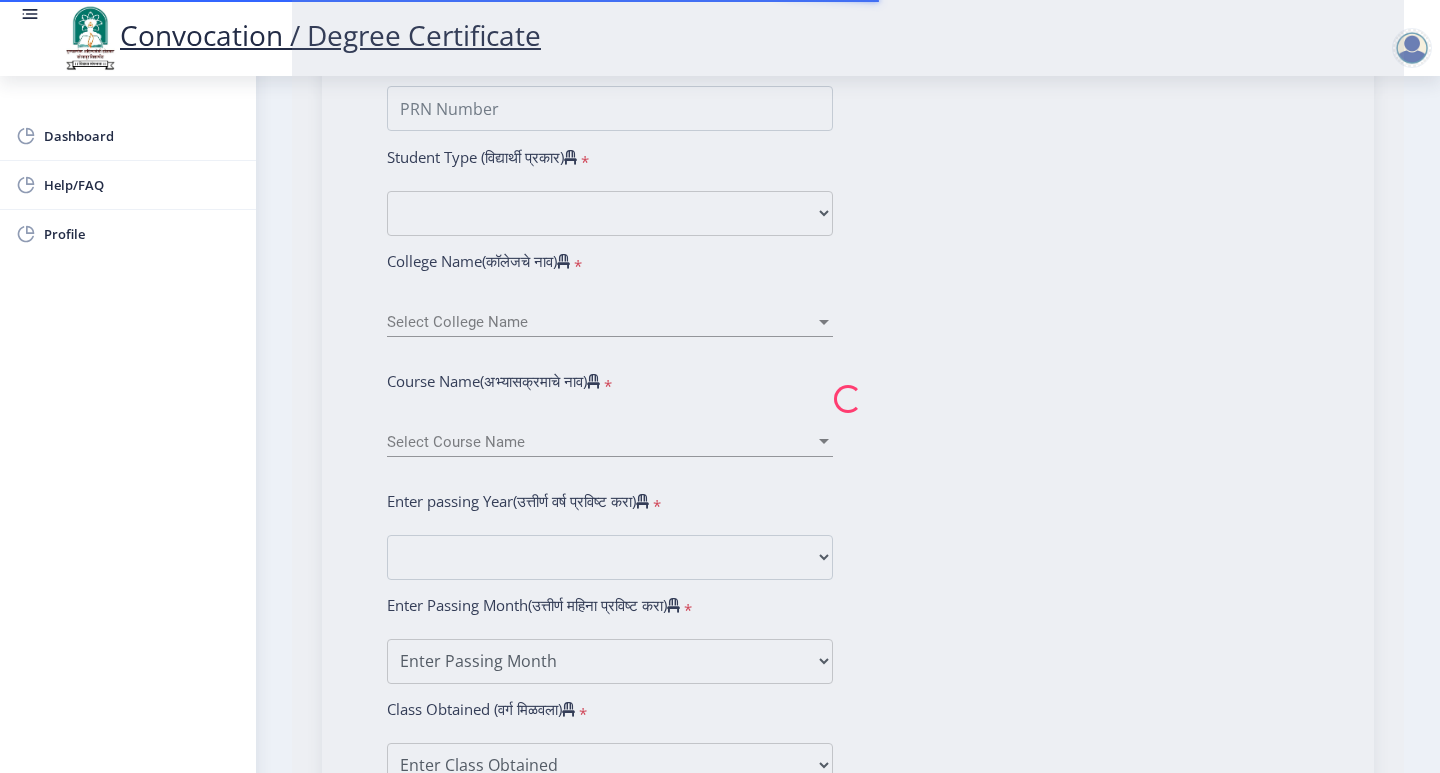 type on "[PERSON_NAME] [PERSON_NAME]" 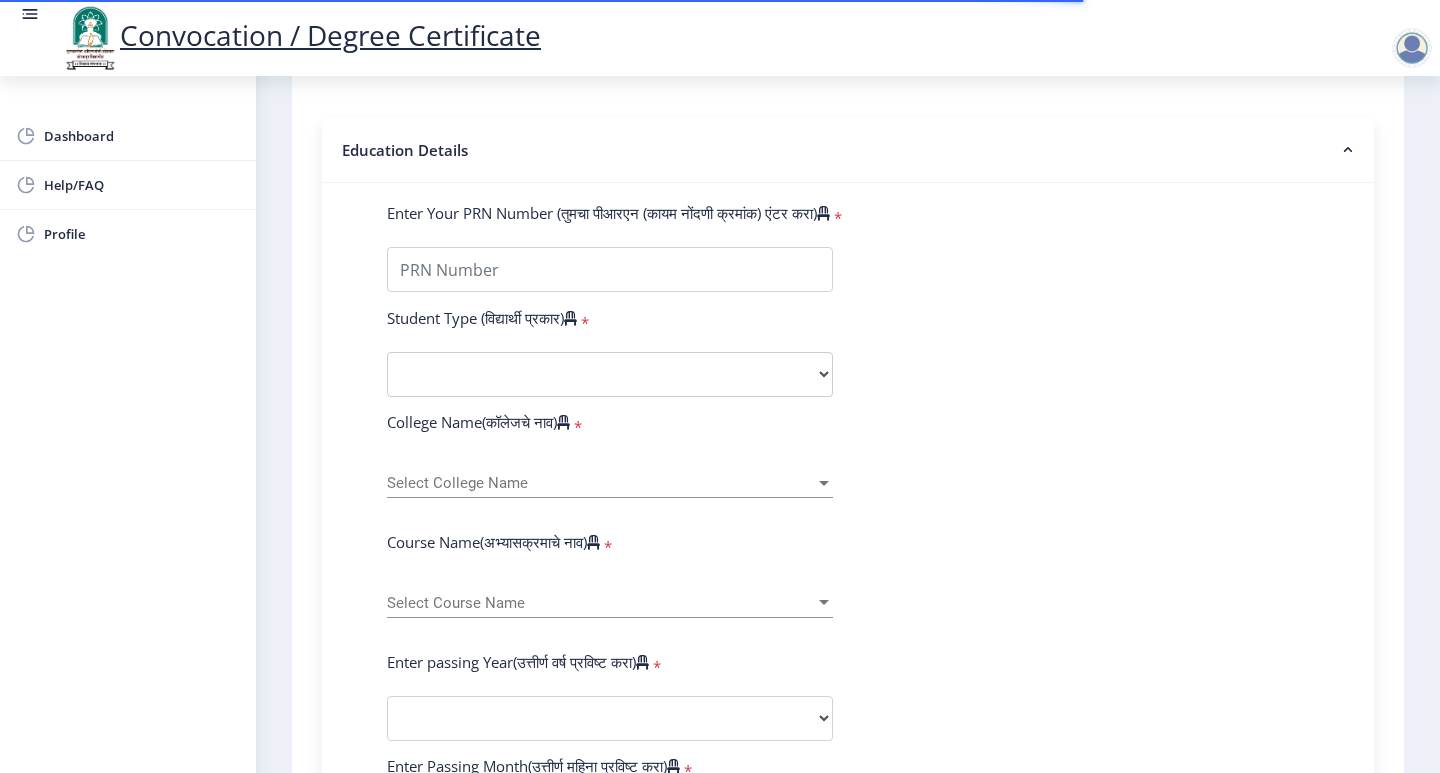 scroll, scrollTop: 400, scrollLeft: 0, axis: vertical 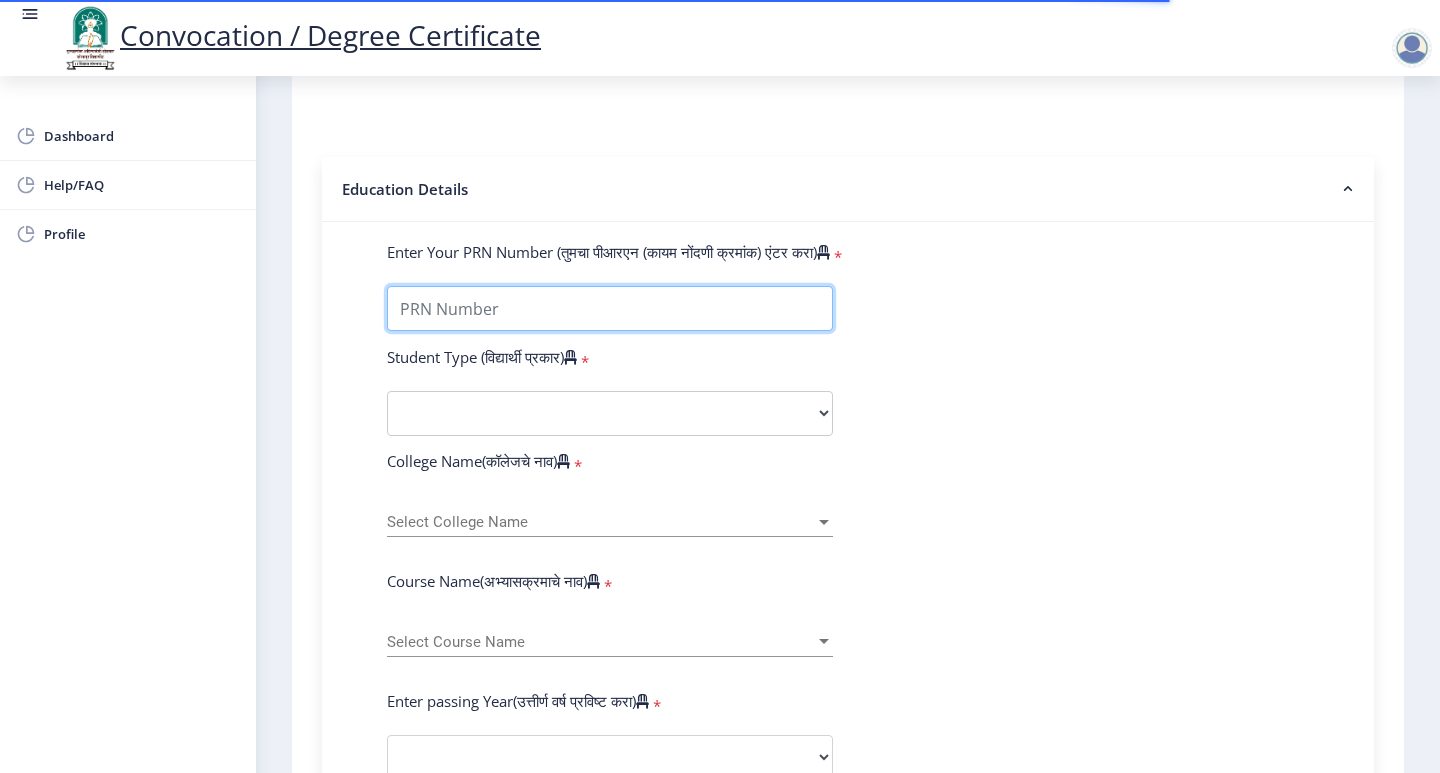 click on "Enter Your PRN Number (तुमचा पीआरएन (कायम नोंदणी क्रमांक) एंटर करा)" at bounding box center (610, 308) 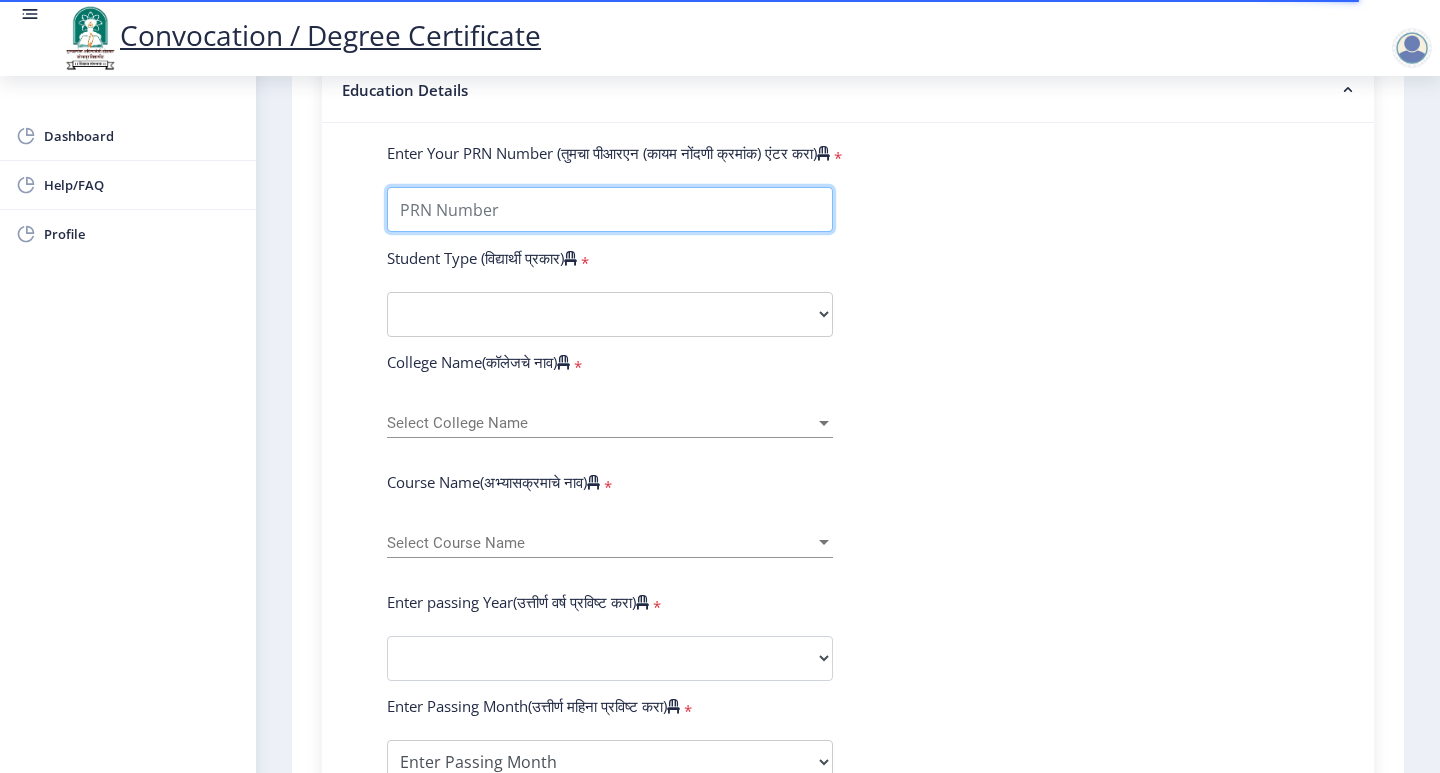 scroll, scrollTop: 500, scrollLeft: 0, axis: vertical 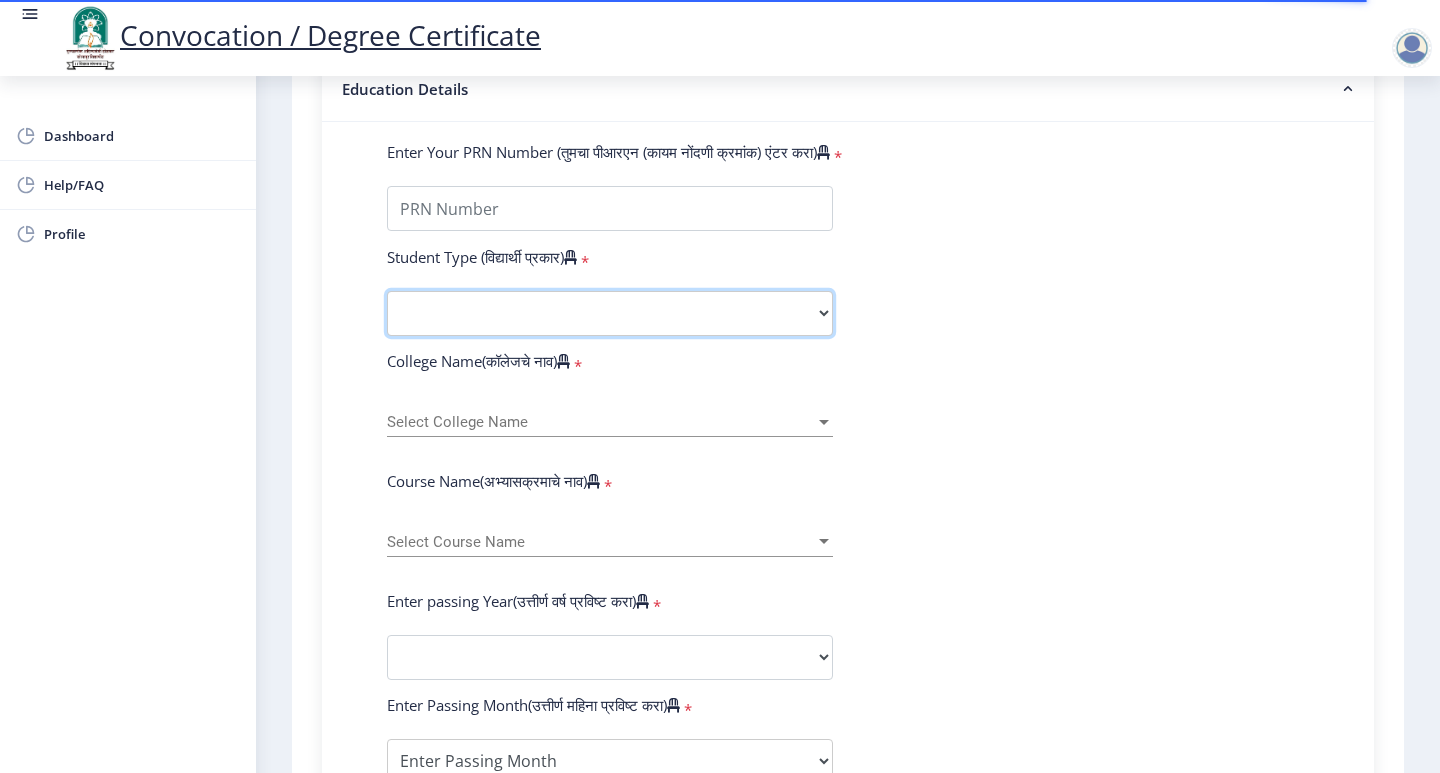 click on "Select Student Type Regular External" at bounding box center [610, 313] 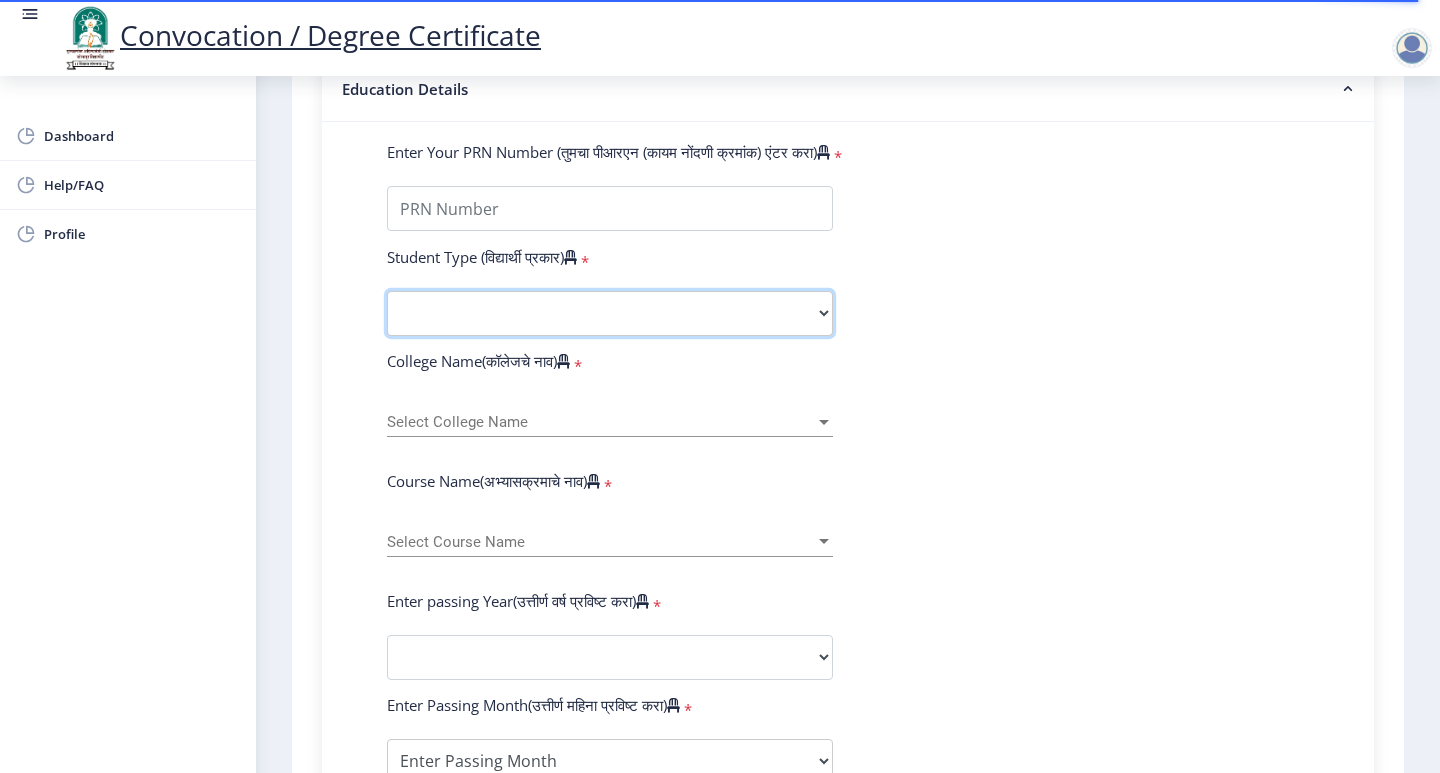 select on "Regular" 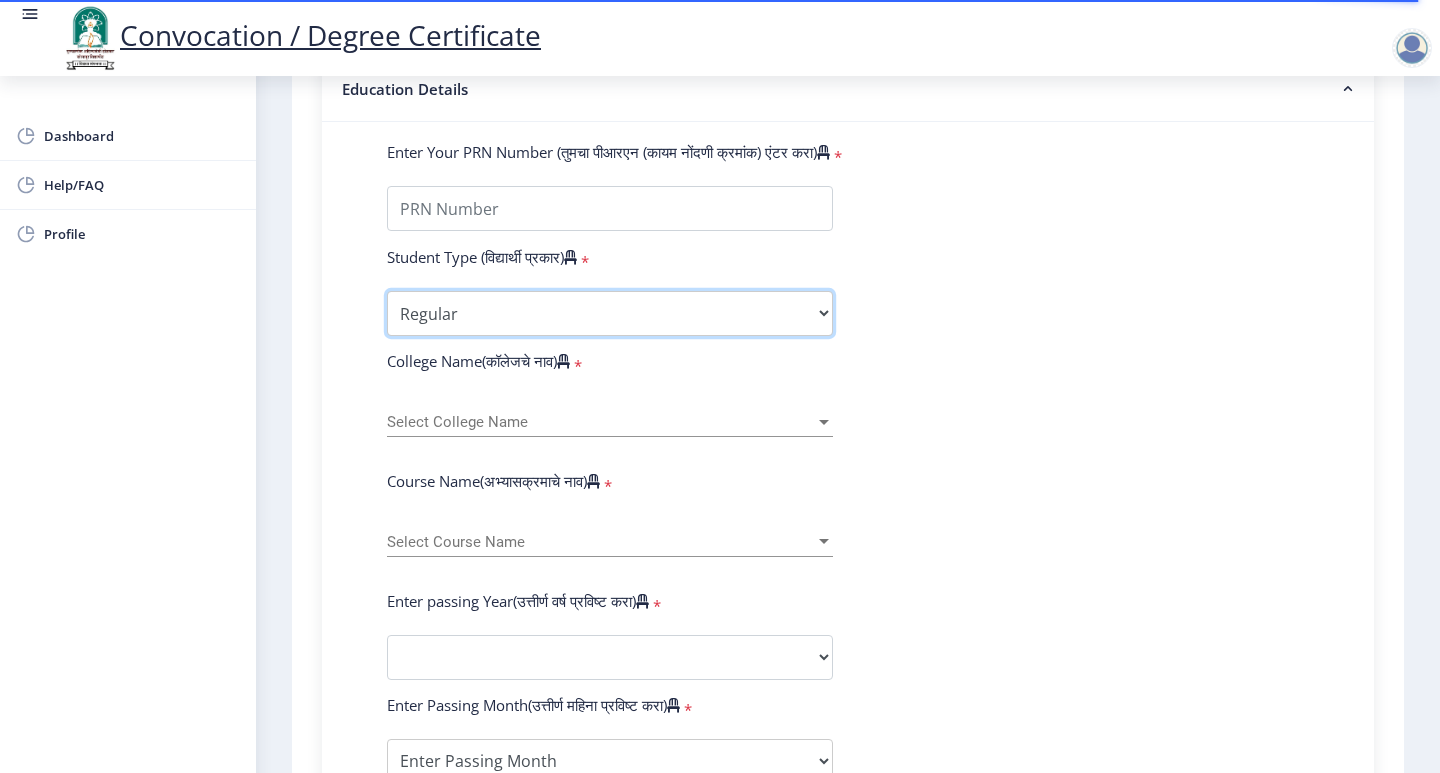 click on "Select Student Type Regular External" at bounding box center [610, 313] 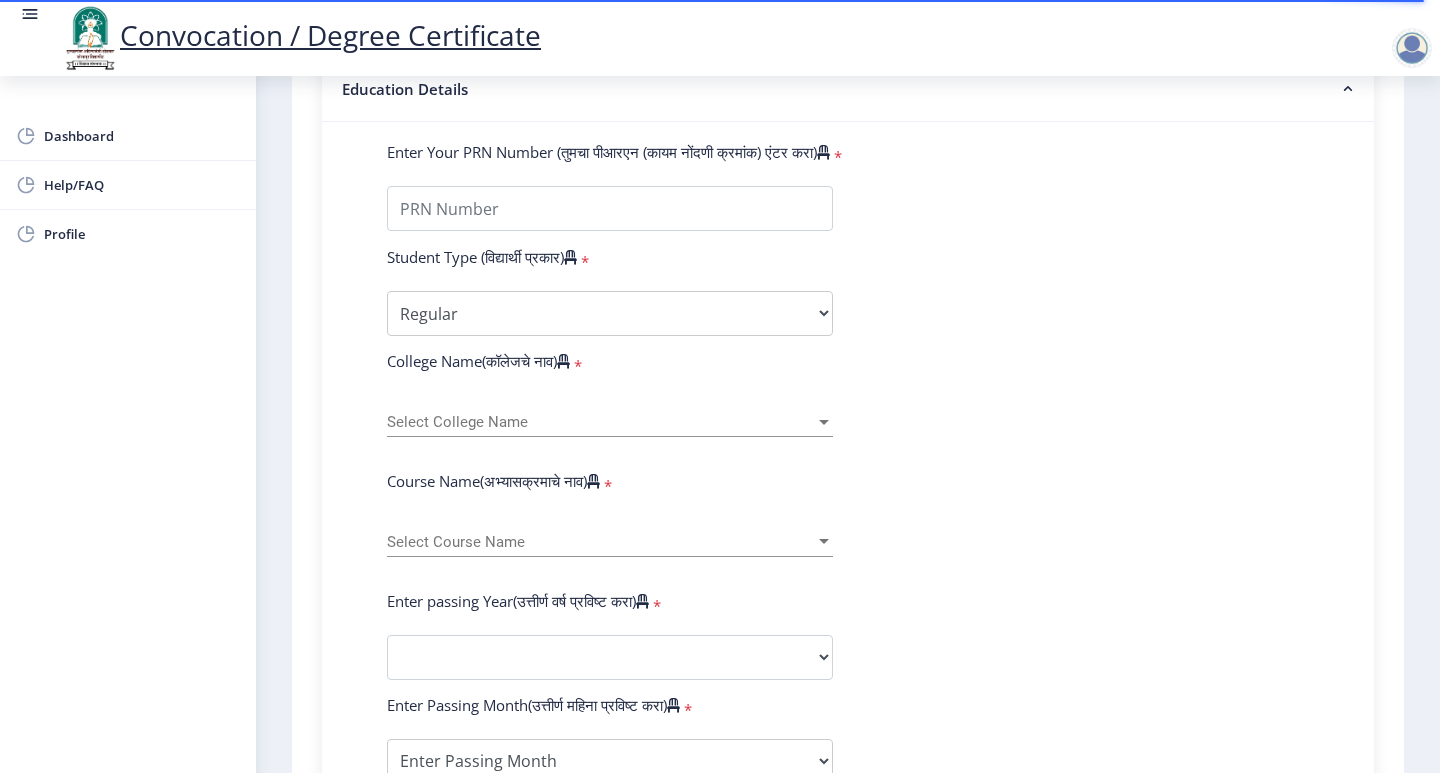 click on "Select College Name" at bounding box center [601, 422] 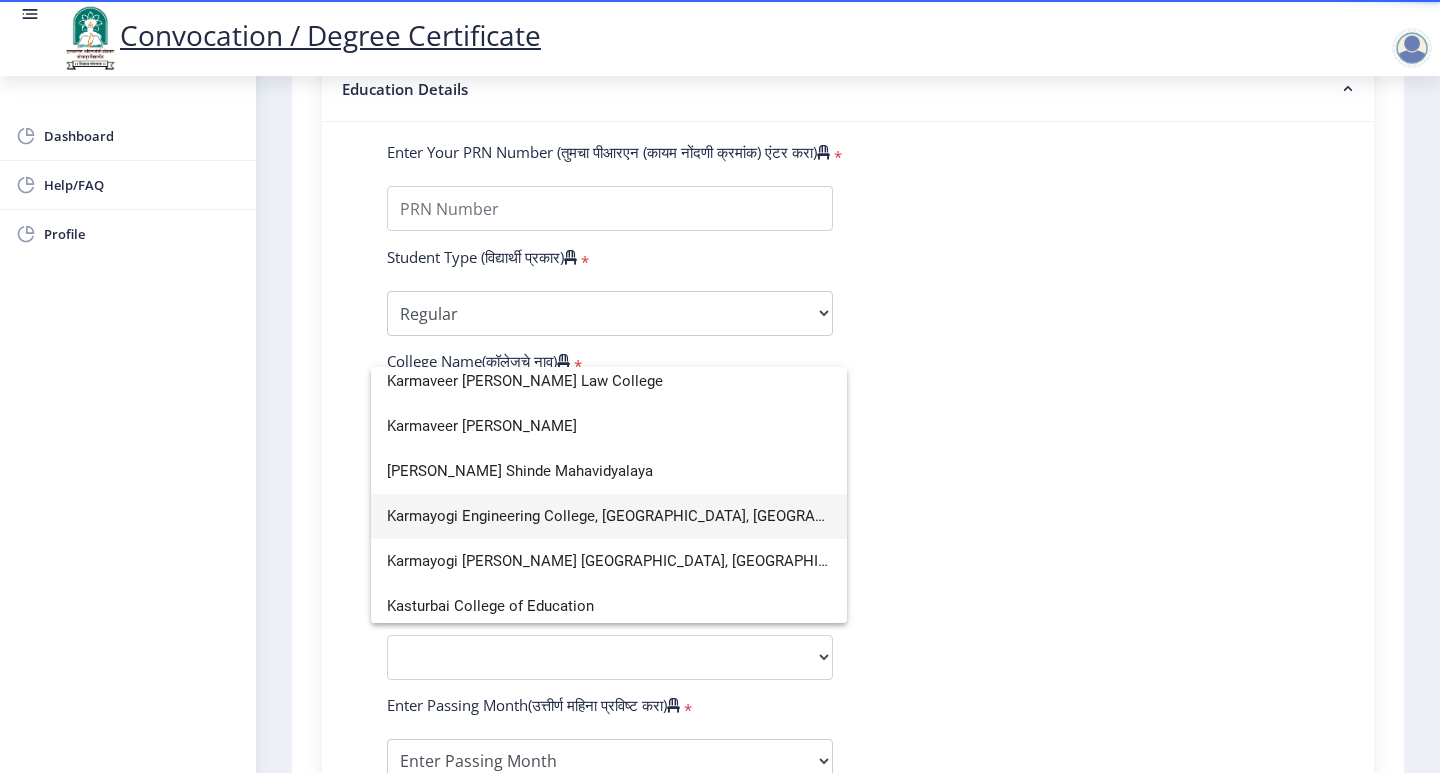 scroll, scrollTop: 2300, scrollLeft: 0, axis: vertical 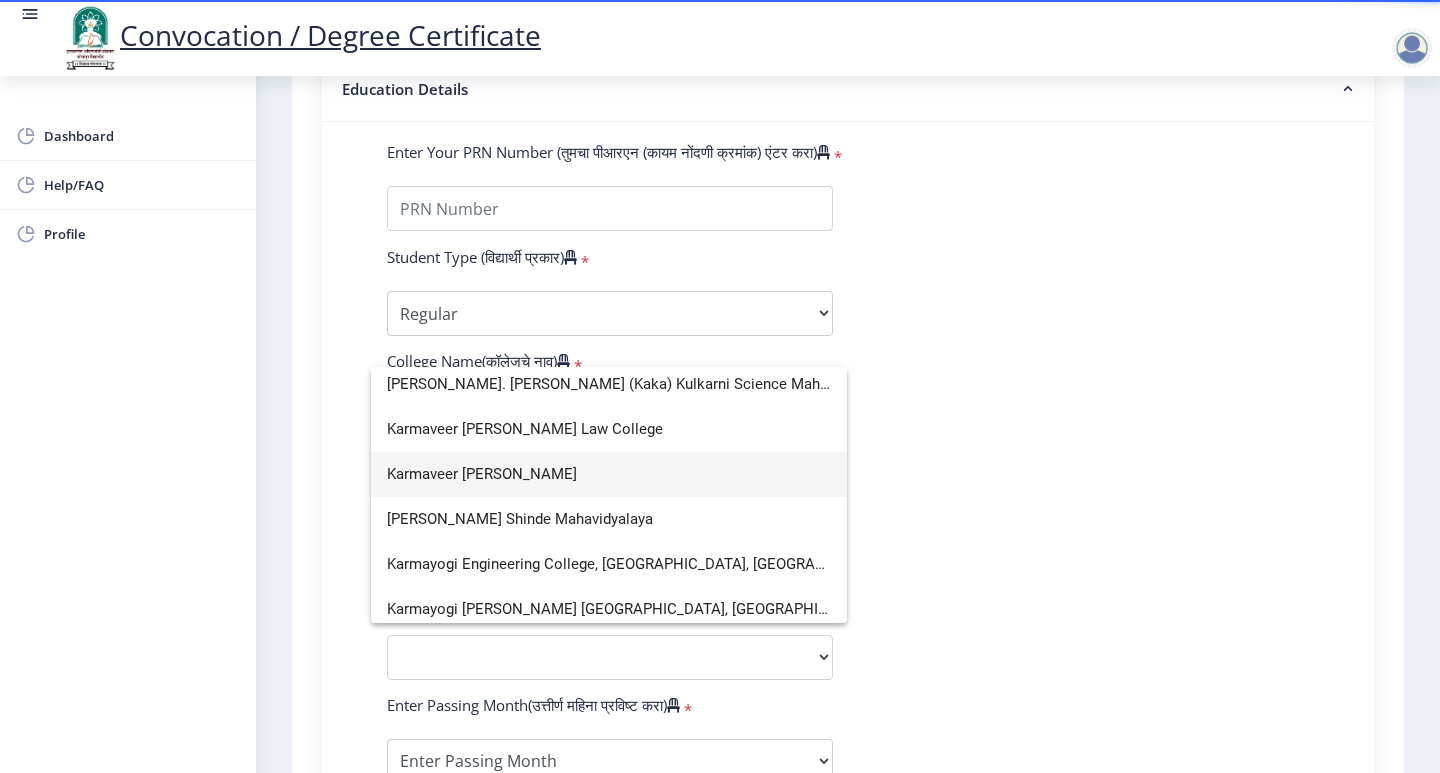 click on "Karmaveer [PERSON_NAME]" at bounding box center [609, 474] 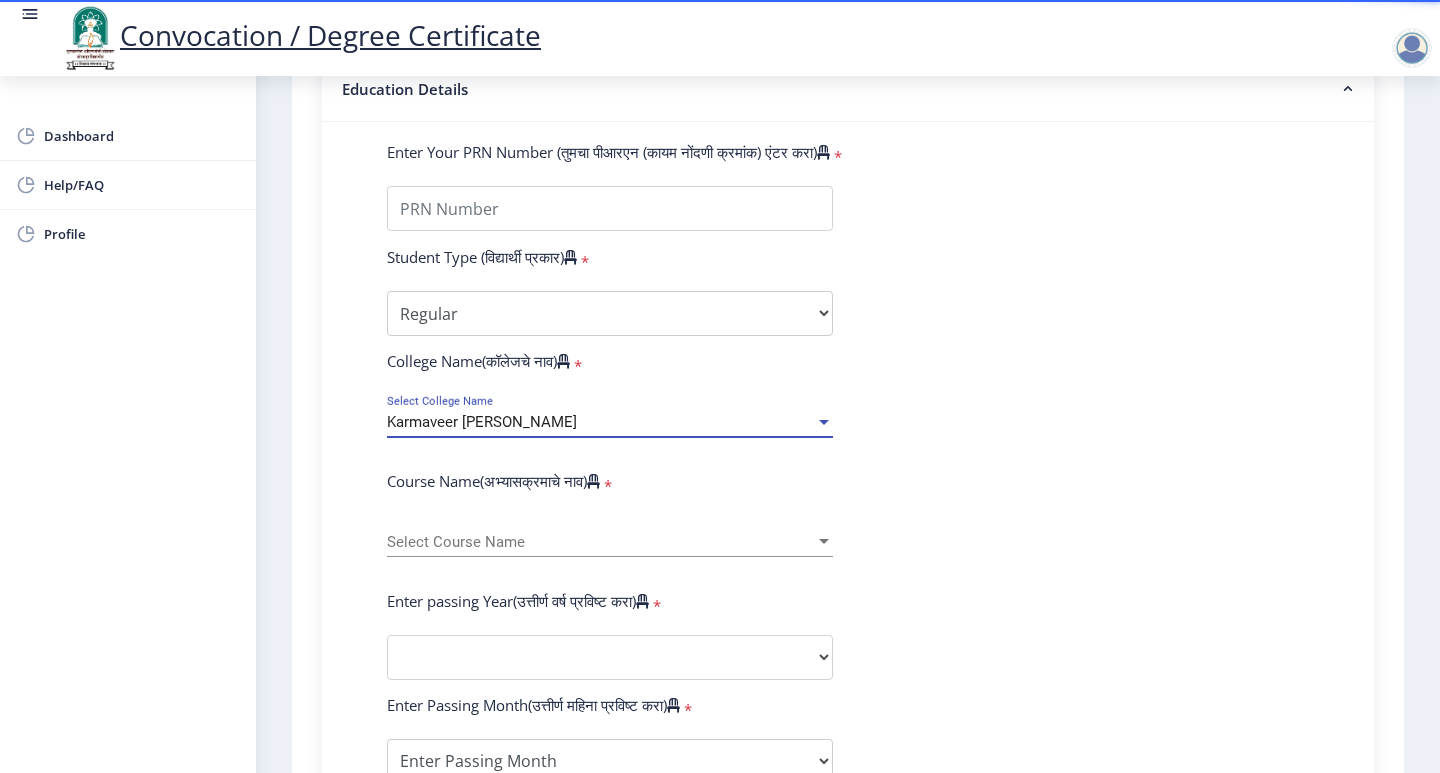 click on "Select Course Name" at bounding box center (601, 542) 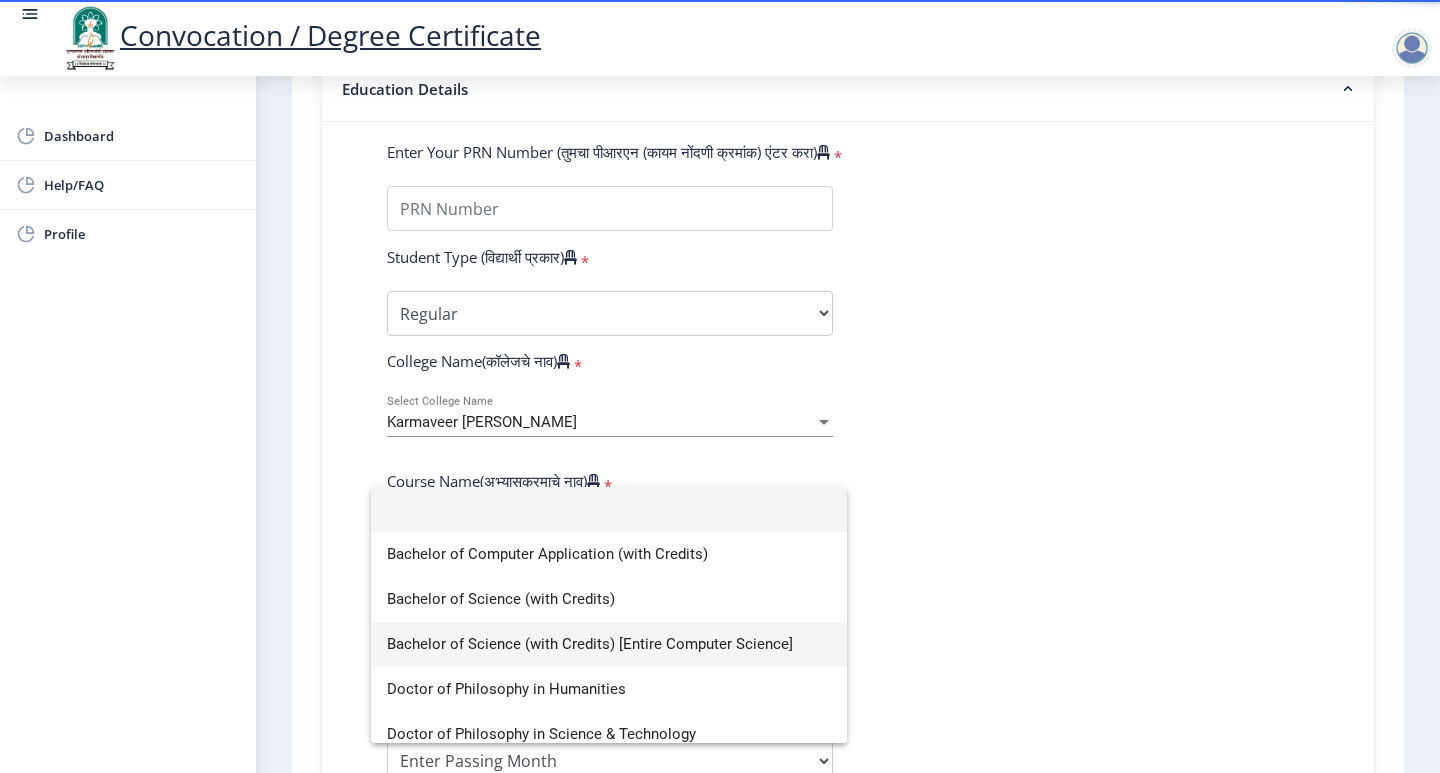 scroll, scrollTop: 100, scrollLeft: 0, axis: vertical 